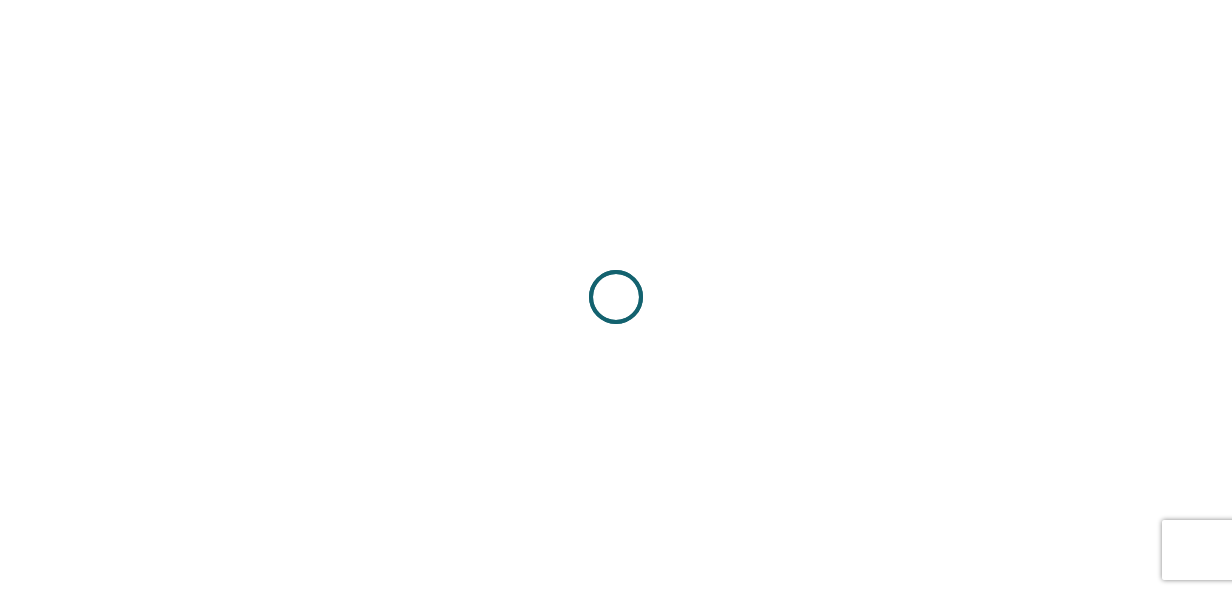 scroll, scrollTop: 0, scrollLeft: 0, axis: both 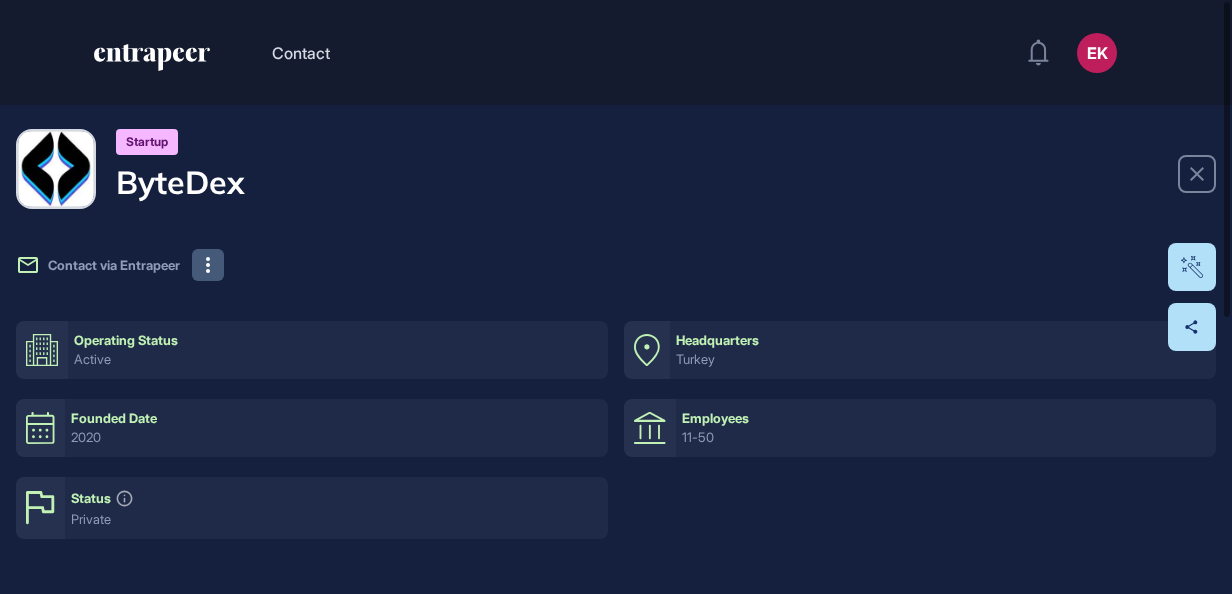 click at bounding box center [208, 265] 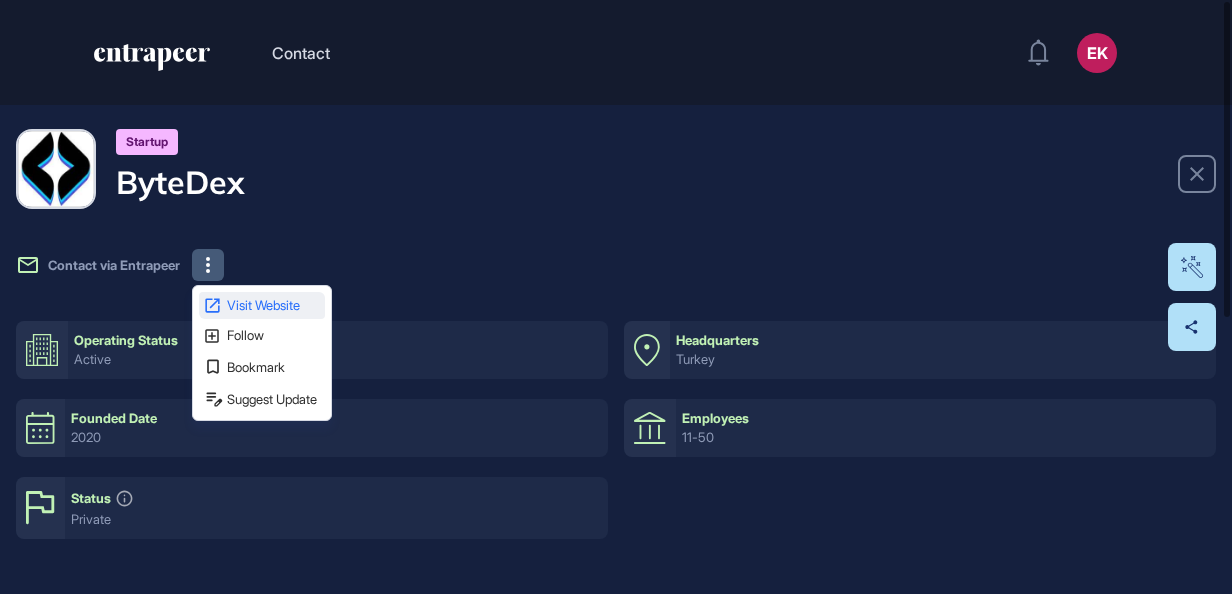 click on "Visit Website" at bounding box center (274, 305) 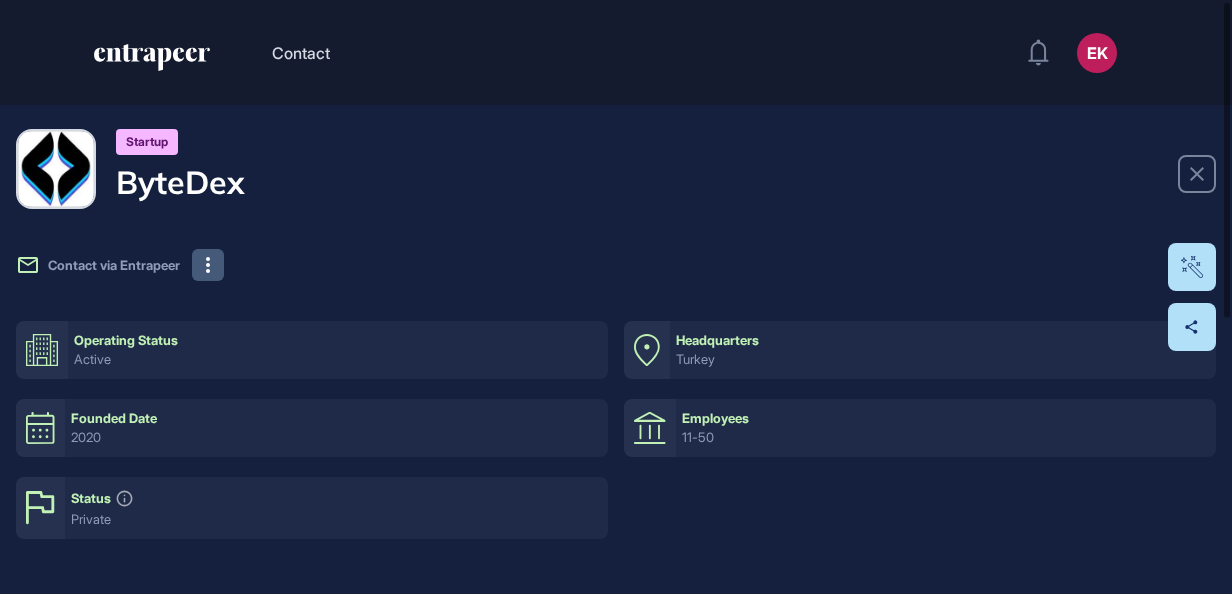scroll, scrollTop: 300, scrollLeft: 0, axis: vertical 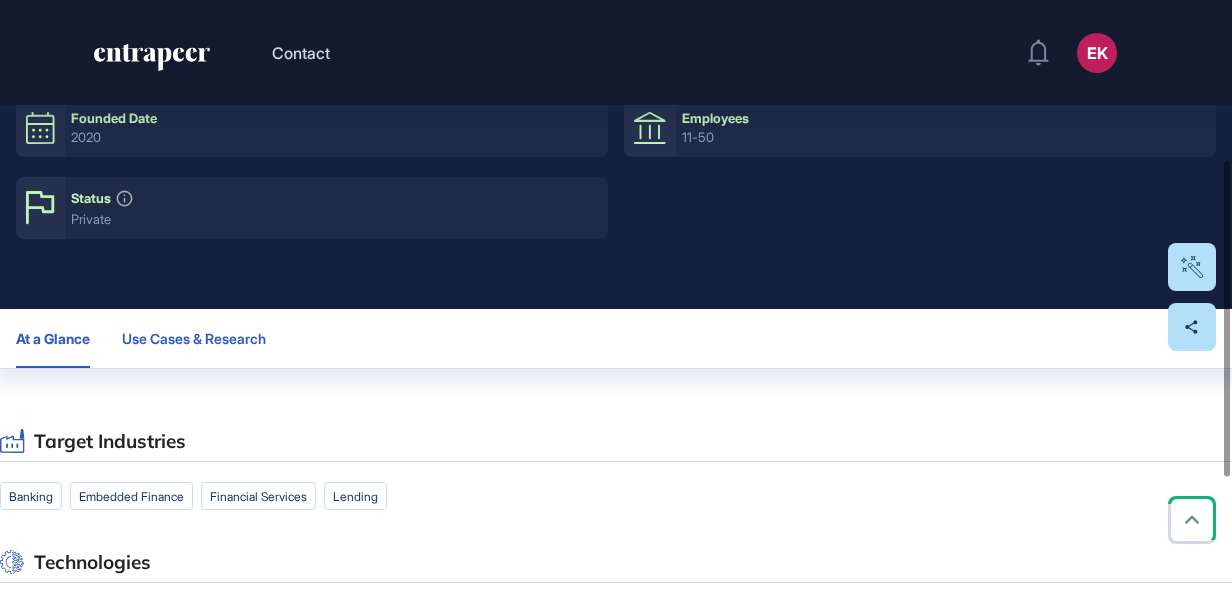 click on "Use Cases & Research" at bounding box center (194, 339) 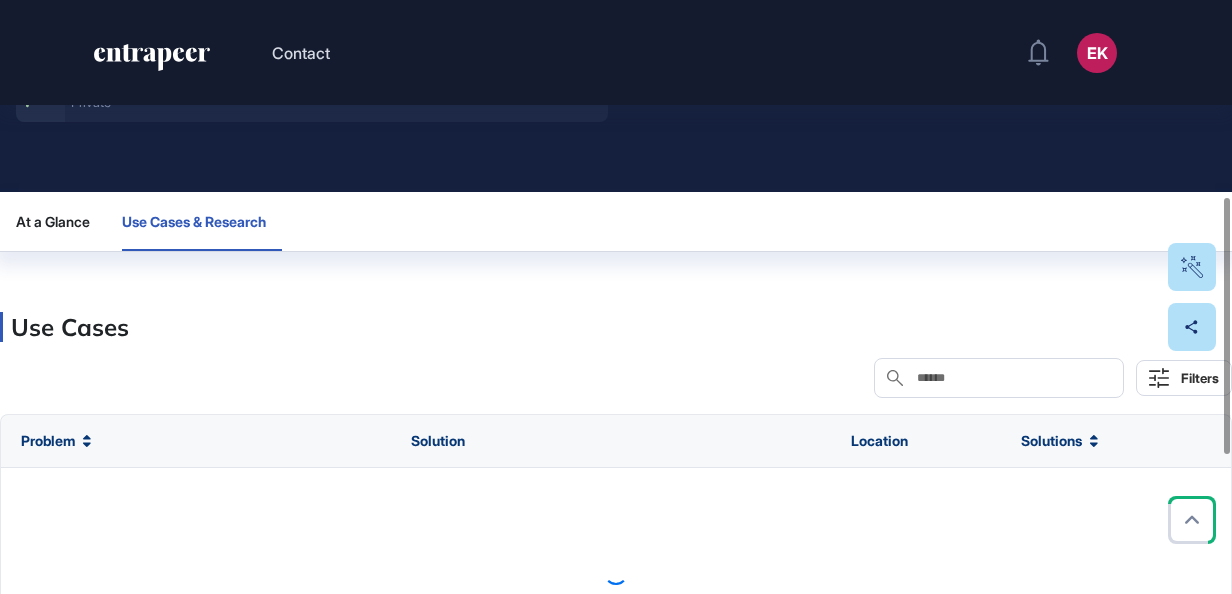 scroll, scrollTop: 509, scrollLeft: 0, axis: vertical 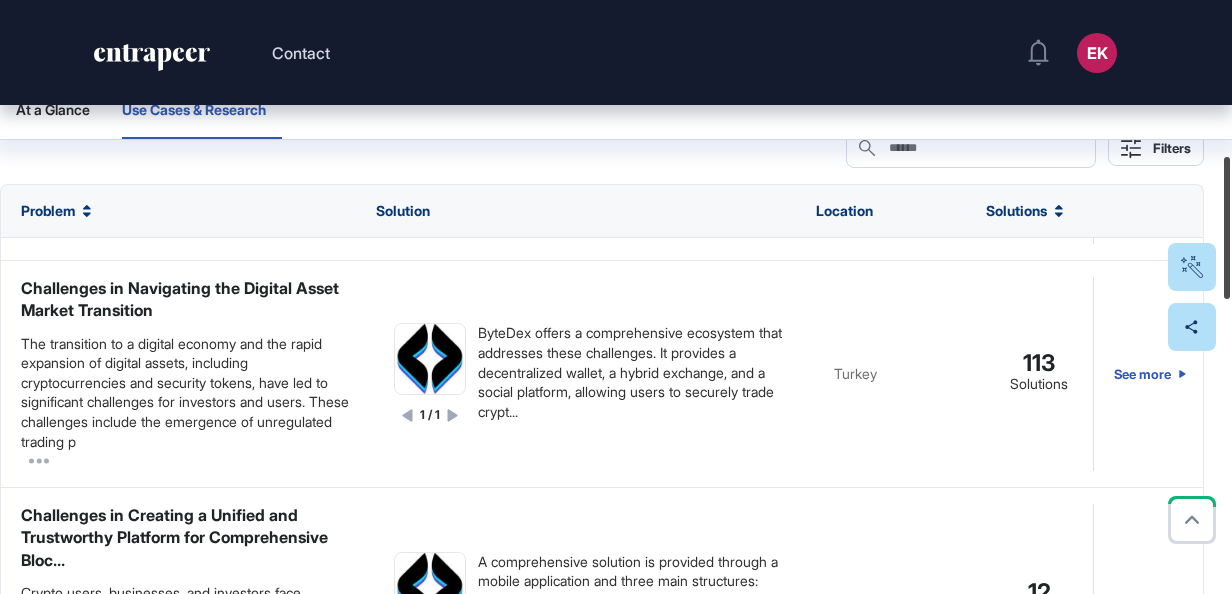drag, startPoint x: 1228, startPoint y: 273, endPoint x: 1219, endPoint y: 258, distance: 17.492855 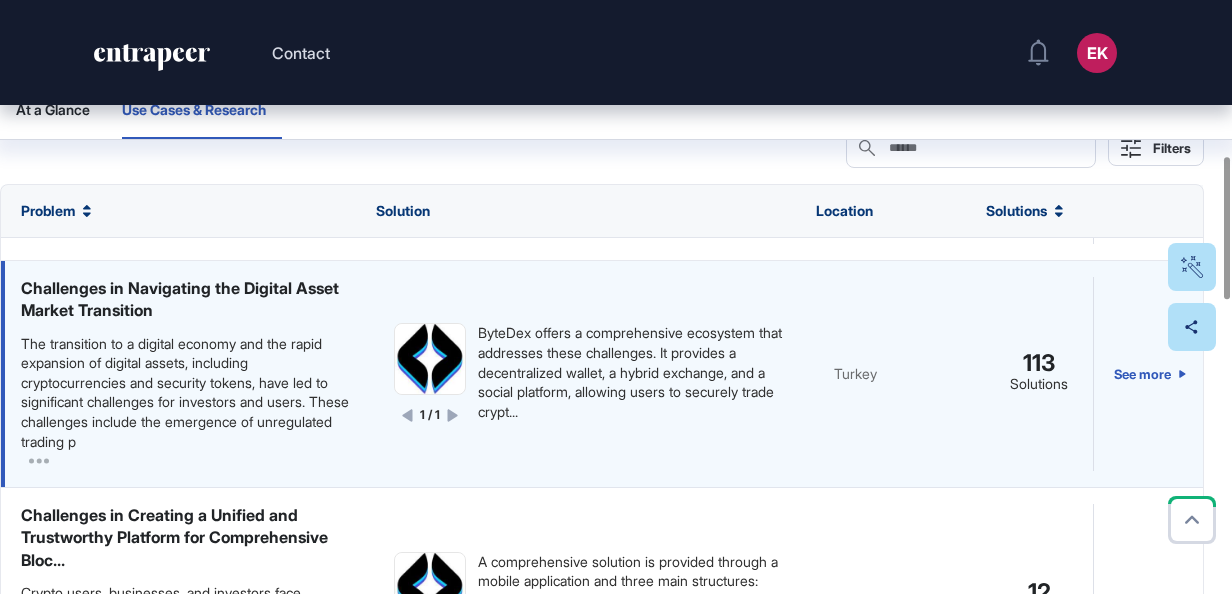 click on "Bytedex offers a comprehensive ecosystem that addresses these challenges. It provides a decentralized wallet, a hybrid exchange, and a social platform, allowing users to securely trade crypt..." at bounding box center (636, 372) 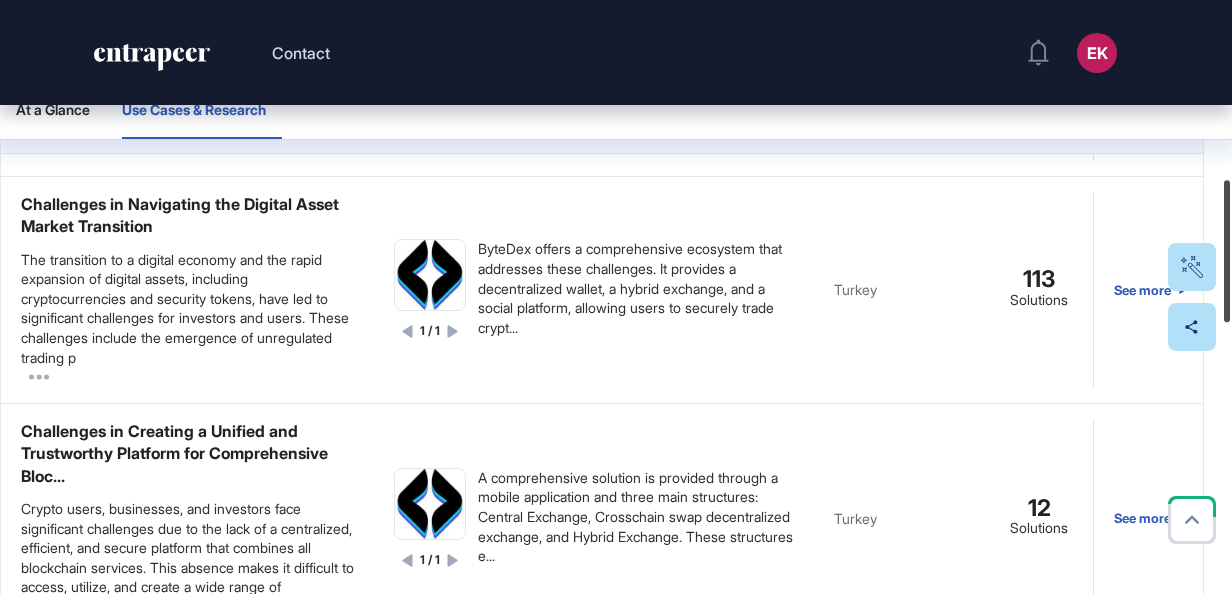 scroll, scrollTop: 743, scrollLeft: 0, axis: vertical 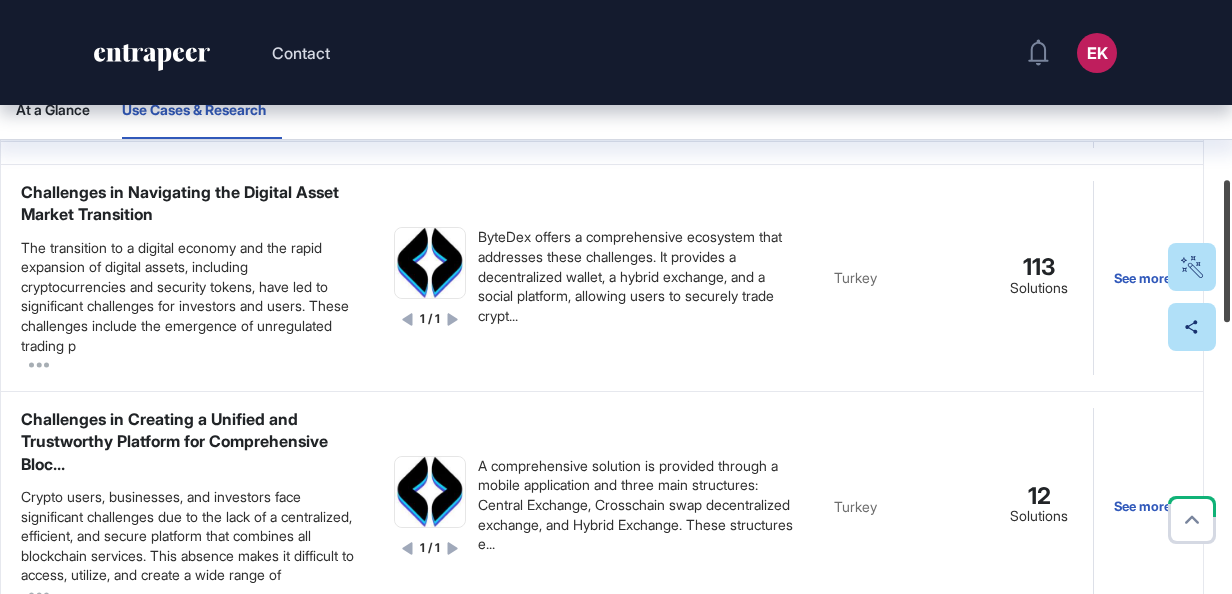 drag, startPoint x: 1232, startPoint y: 196, endPoint x: 1229, endPoint y: 215, distance: 19.235384 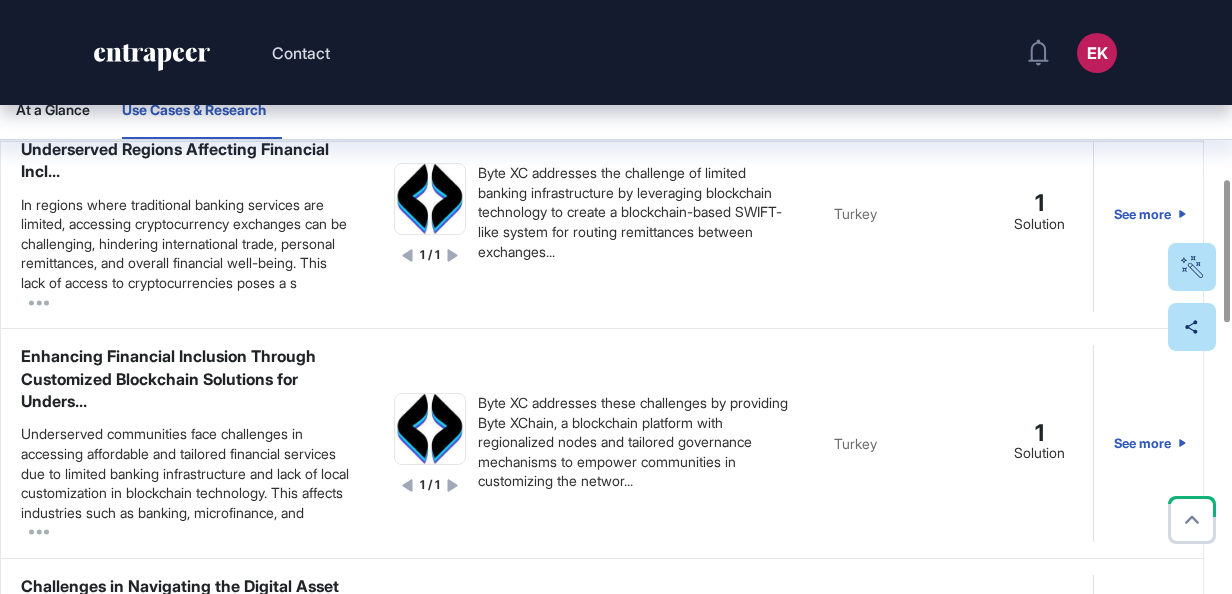 scroll, scrollTop: 0, scrollLeft: 0, axis: both 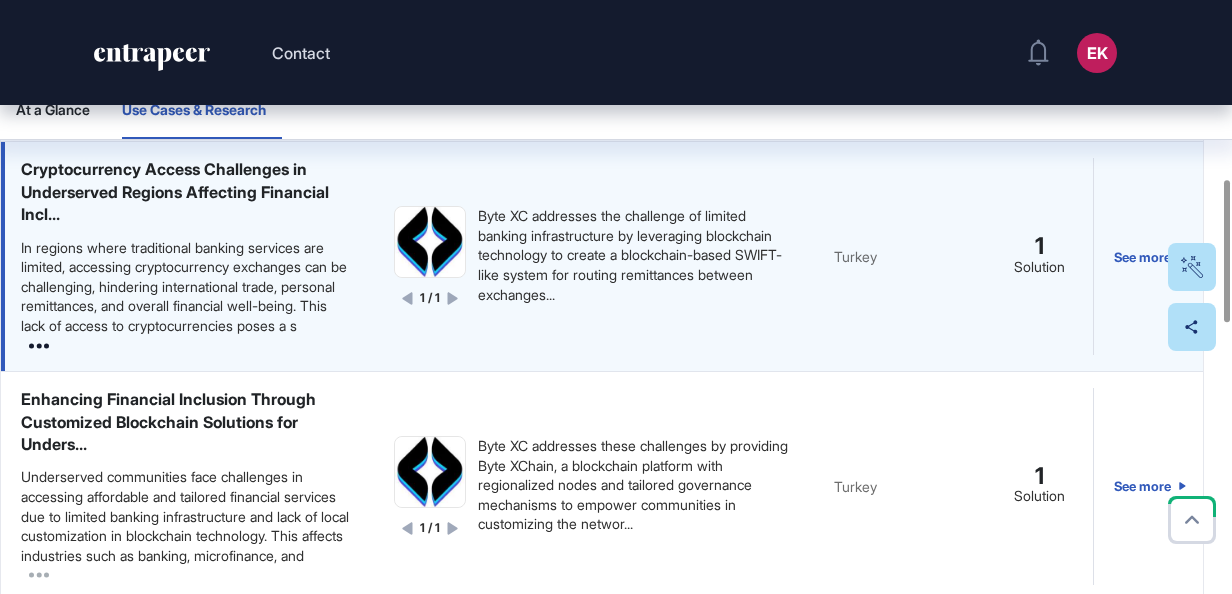 click 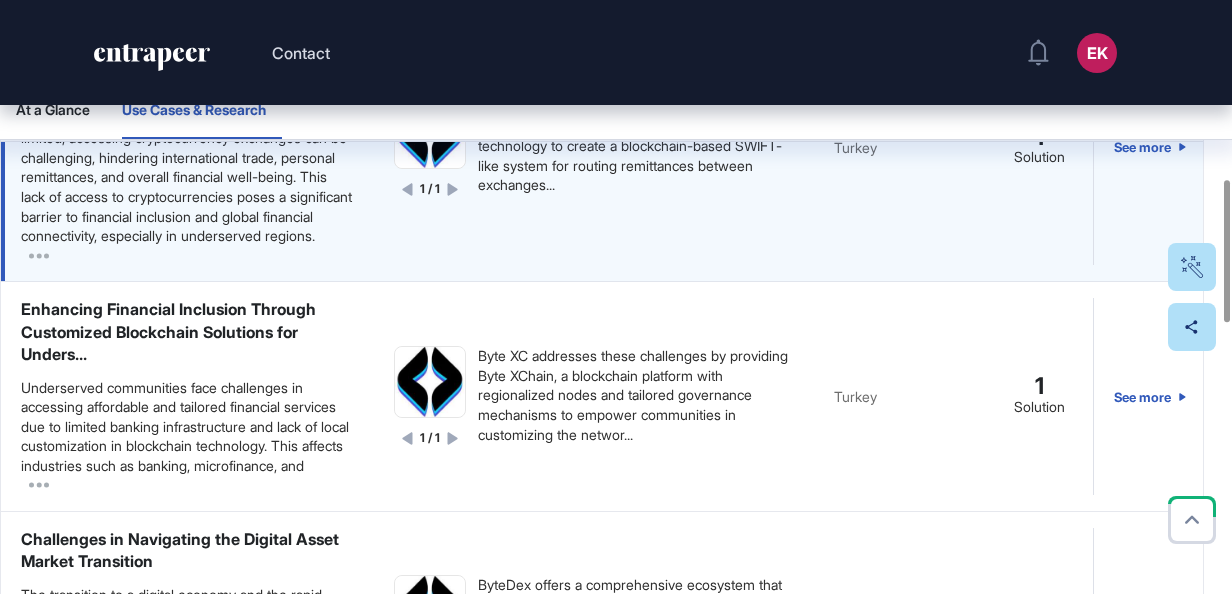 scroll, scrollTop: 176, scrollLeft: 0, axis: vertical 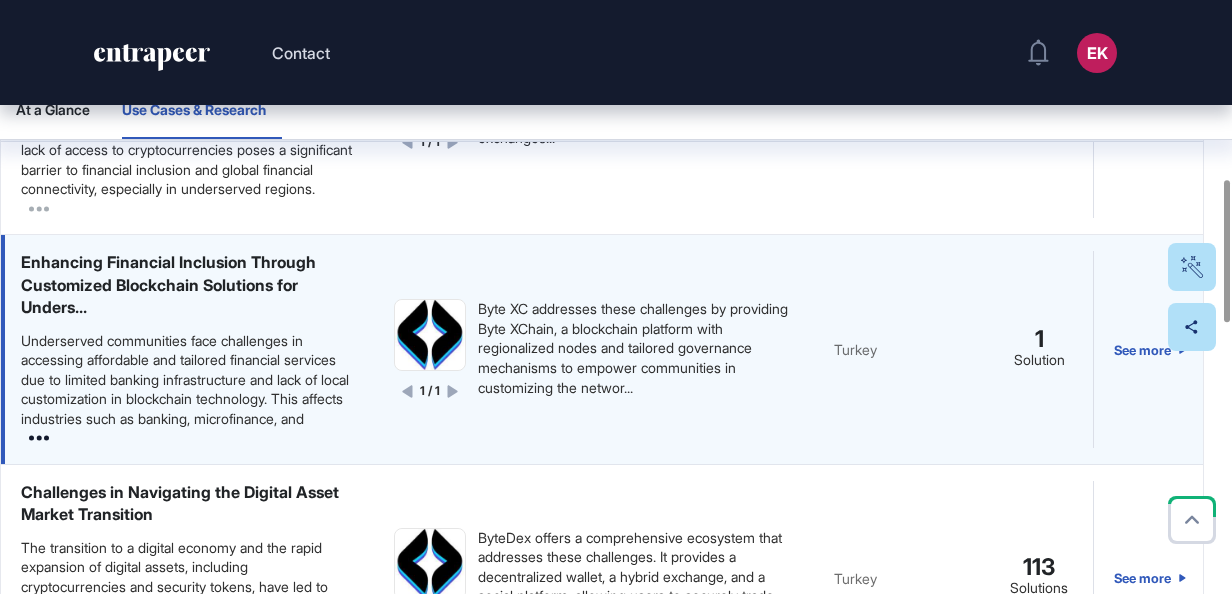 click 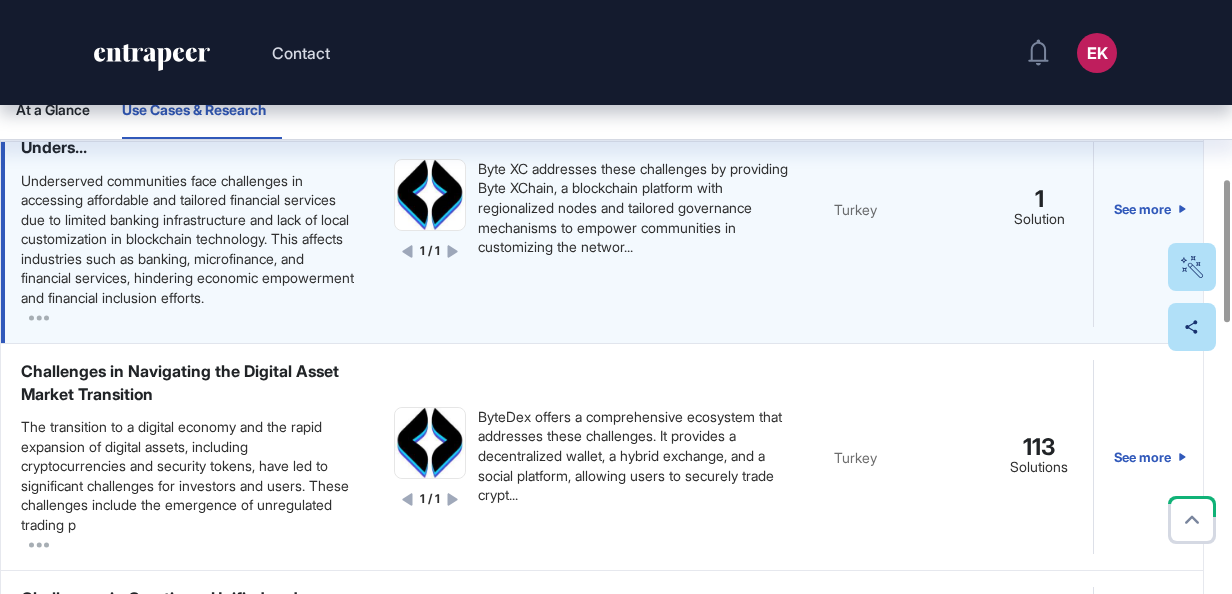 scroll, scrollTop: 437, scrollLeft: 0, axis: vertical 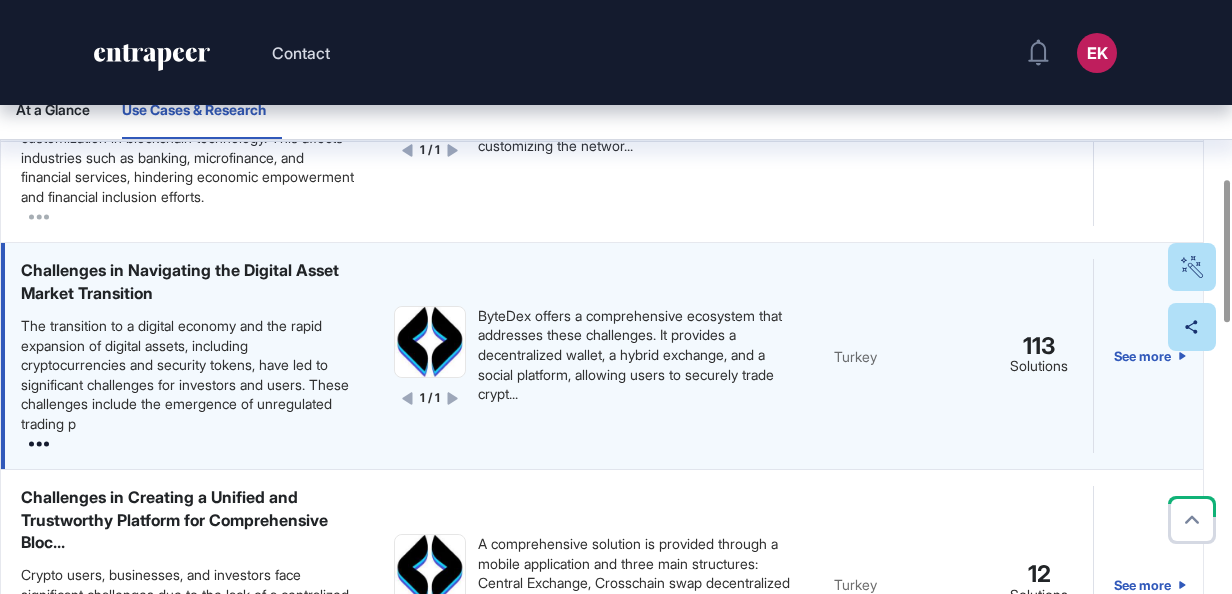 click 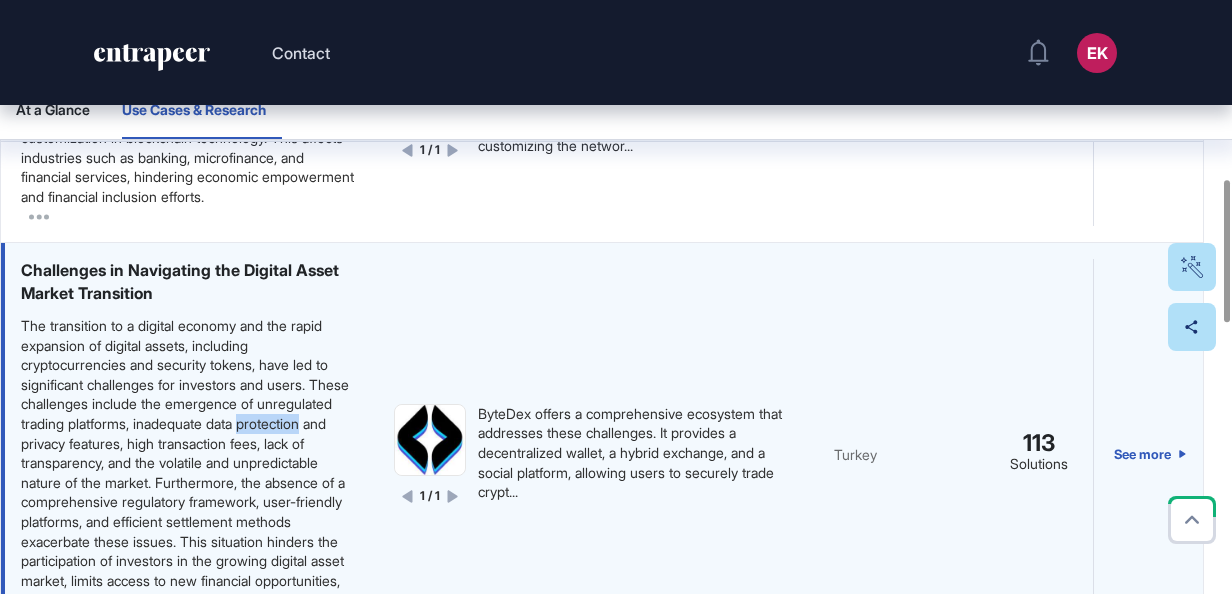 click on "The transition to a digital economy and the rapid expansion of digital assets, including cryptocurrencies and security tokens, have led to significant challenges for investors and users. These challenges include the emergence of unregulated trading platforms, inadequate data protection and privacy features, high transaction fees, lack of transparency, and the volatile and unpredictable nature of the market. Furthermore, the absence of a comprehensive regulatory framework, user-friendly platforms, and efficient settlement methods exacerbate these issues. This situation hinders the participation of investors in the growing digital asset market, limits access to new financial opportunities, and creates potential security risks and inefficiencies in the trading process." at bounding box center (187, 473) 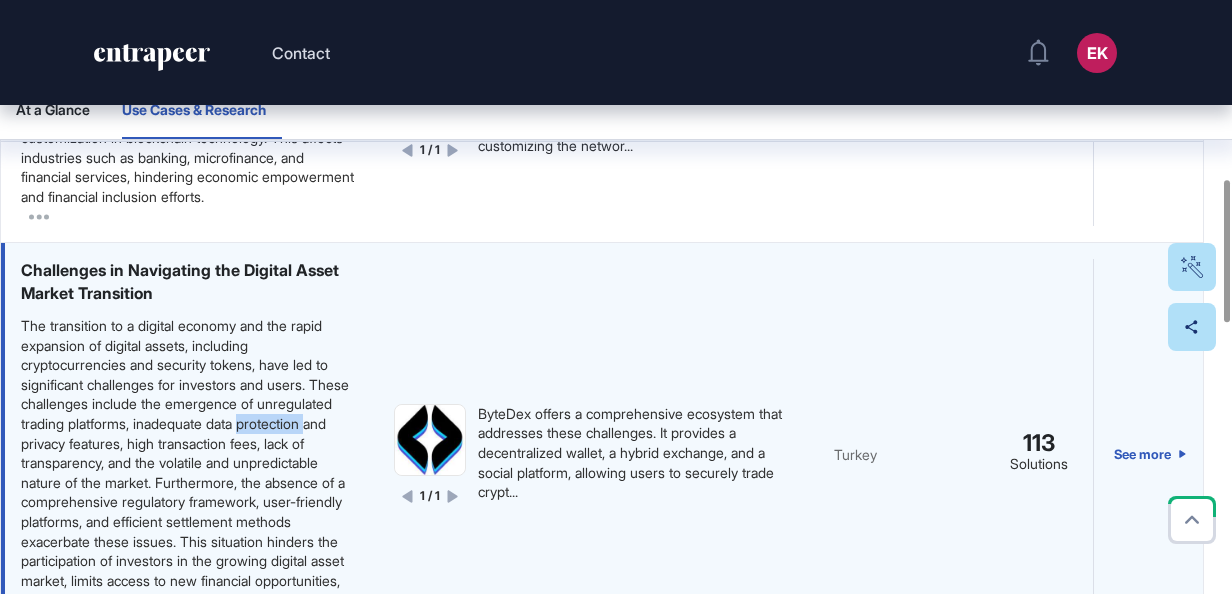 click on "The transition to a digital economy and the rapid expansion of digital assets, including cryptocurrencies and security tokens, have led to significant challenges for investors and users. These challenges include the emergence of unregulated trading platforms, inadequate data protection and privacy features, high transaction fees, lack of transparency, and the volatile and unpredictable nature of the market. Furthermore, the absence of a comprehensive regulatory framework, user-friendly platforms, and efficient settlement methods exacerbate these issues. This situation hinders the participation of investors in the growing digital asset market, limits access to new financial opportunities, and creates potential security risks and inefficiencies in the trading process." at bounding box center (187, 473) 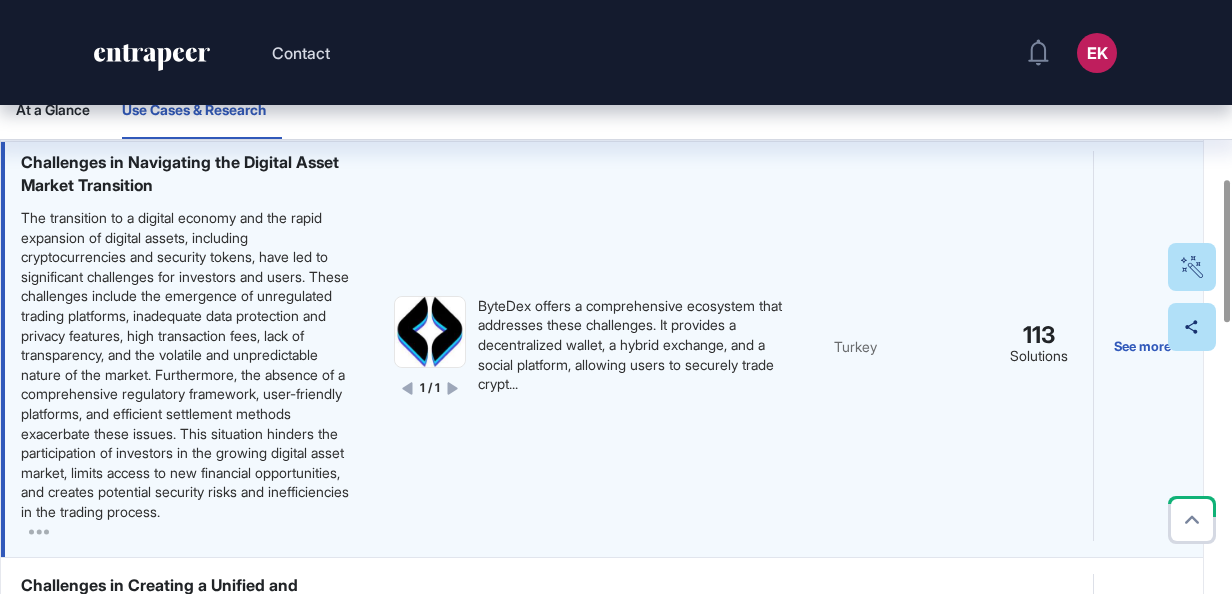 click on "The transition to a digital economy and the rapid expansion of digital assets, including cryptocurrencies and security tokens, have led to significant challenges for investors and users. These challenges include the emergence of unregulated trading platforms, inadequate data protection and privacy features, high transaction fees, lack of transparency, and the volatile and unpredictable nature of the market. Furthermore, the absence of a comprehensive regulatory framework, user-friendly platforms, and efficient settlement methods exacerbate these issues. This situation hinders the participation of investors in the growing digital asset market, limits access to new financial opportunities, and creates potential security risks and inefficiencies in the trading process." at bounding box center [187, 365] 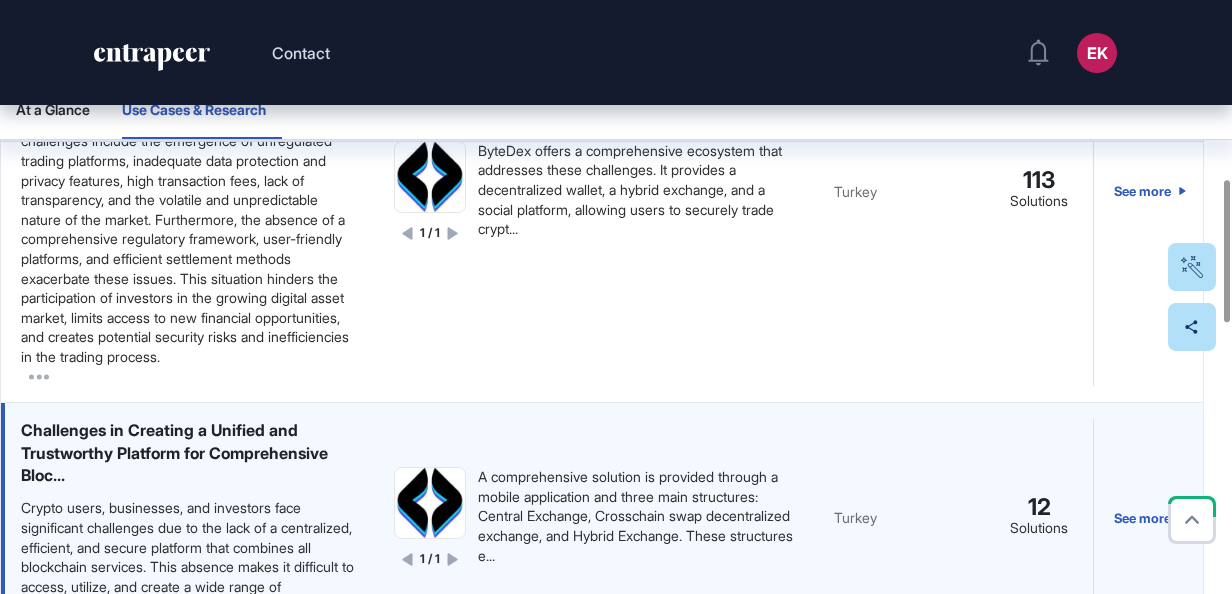 scroll, scrollTop: 788, scrollLeft: 0, axis: vertical 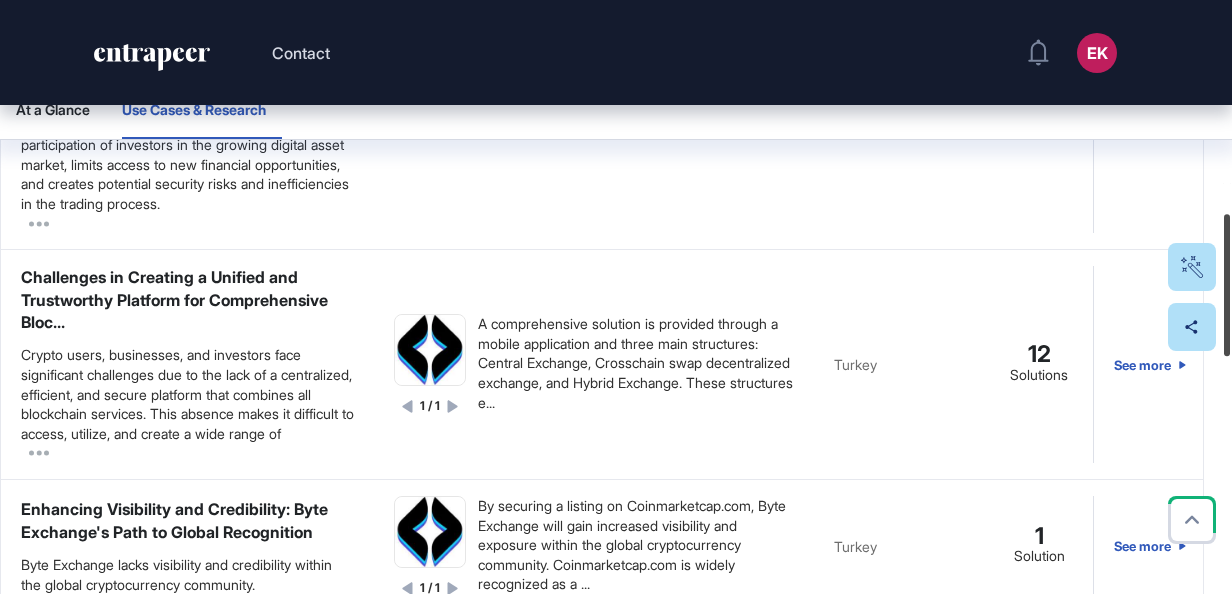 drag, startPoint x: 1228, startPoint y: 271, endPoint x: 1219, endPoint y: 304, distance: 34.20526 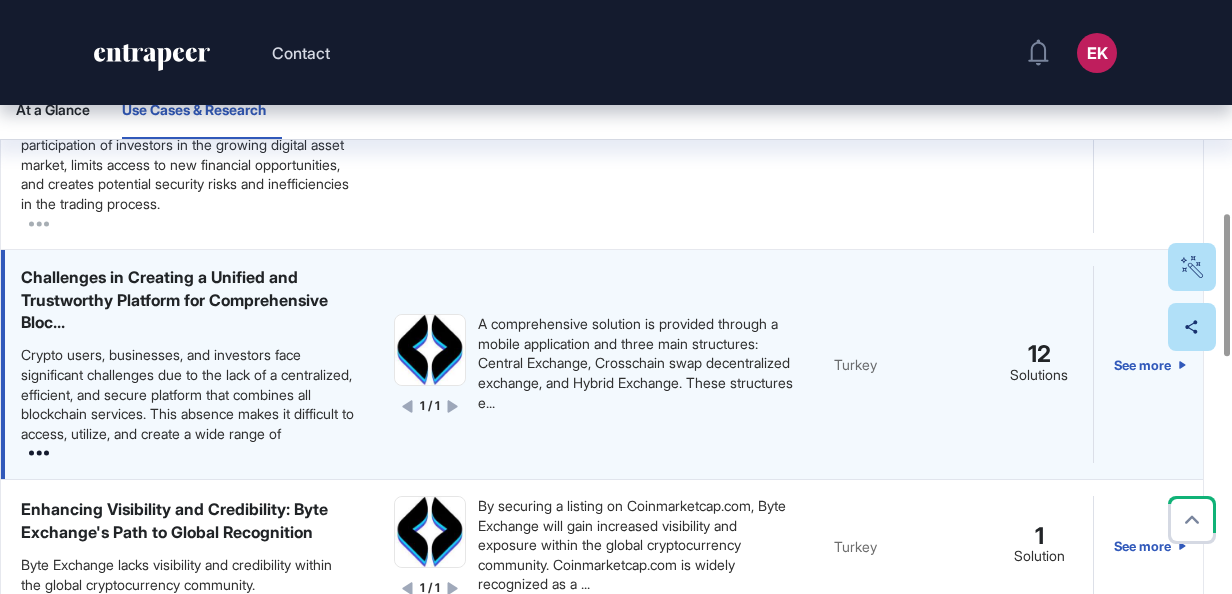 click 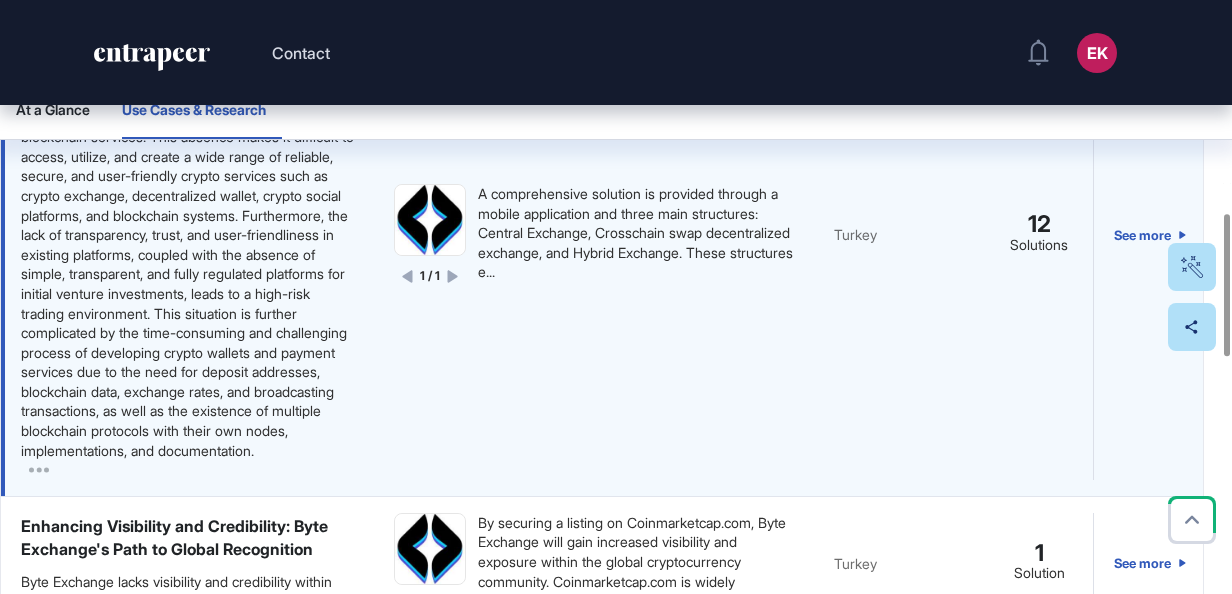 scroll, scrollTop: 888, scrollLeft: 0, axis: vertical 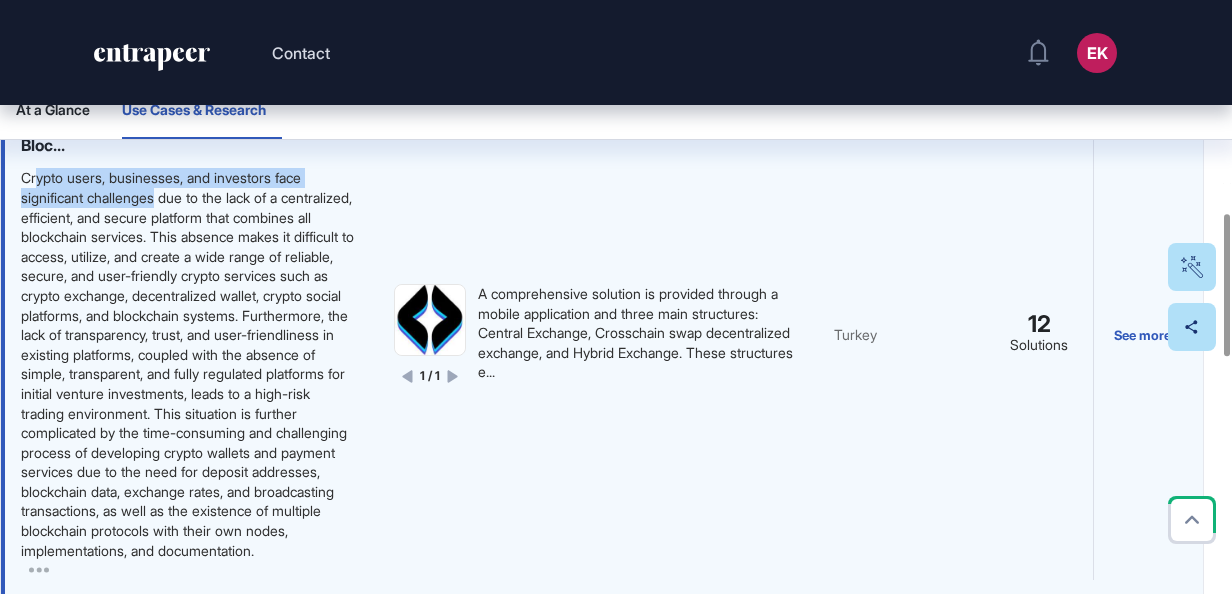 drag, startPoint x: 36, startPoint y: 230, endPoint x: 166, endPoint y: 253, distance: 132.01894 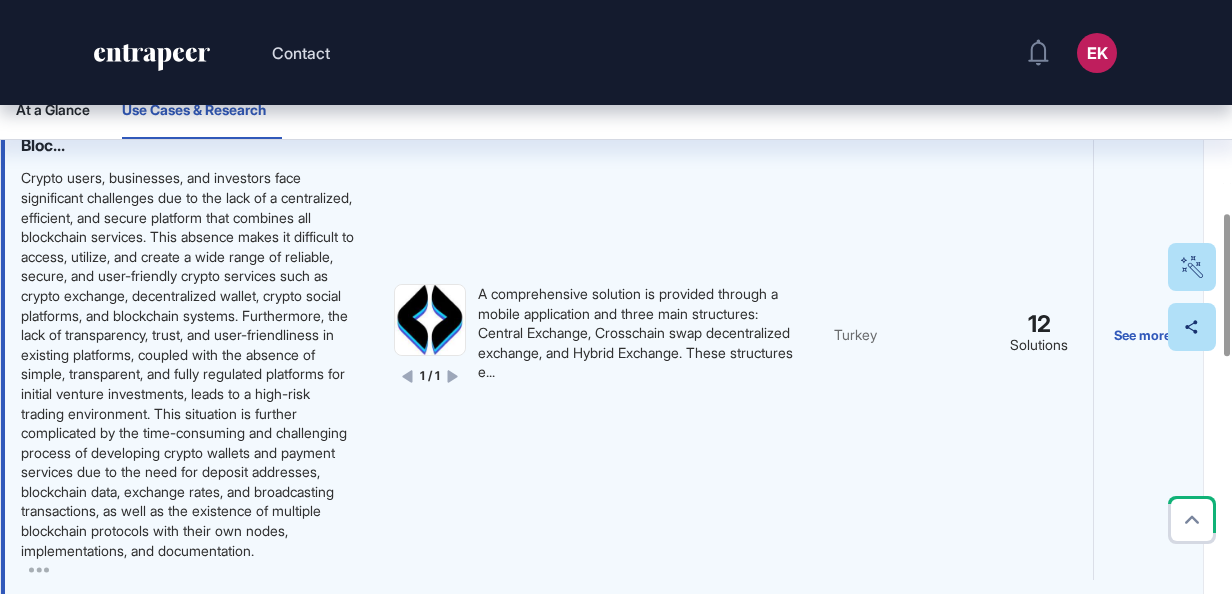 drag, startPoint x: 166, startPoint y: 254, endPoint x: 164, endPoint y: 292, distance: 38.052597 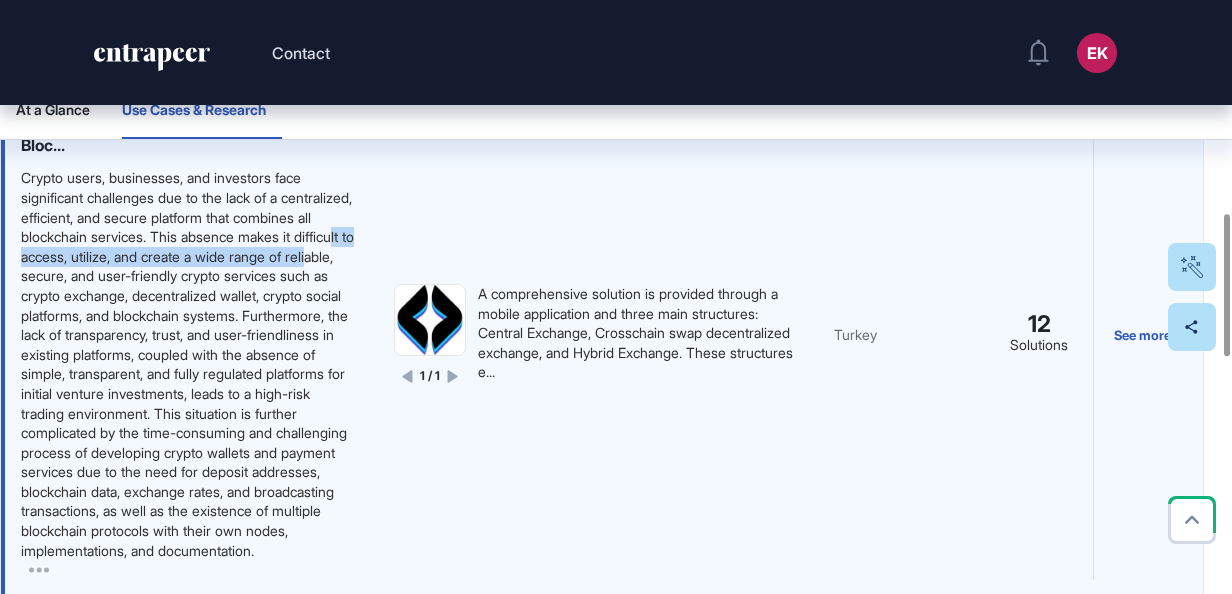 drag, startPoint x: 120, startPoint y: 306, endPoint x: 138, endPoint y: 335, distance: 34.132095 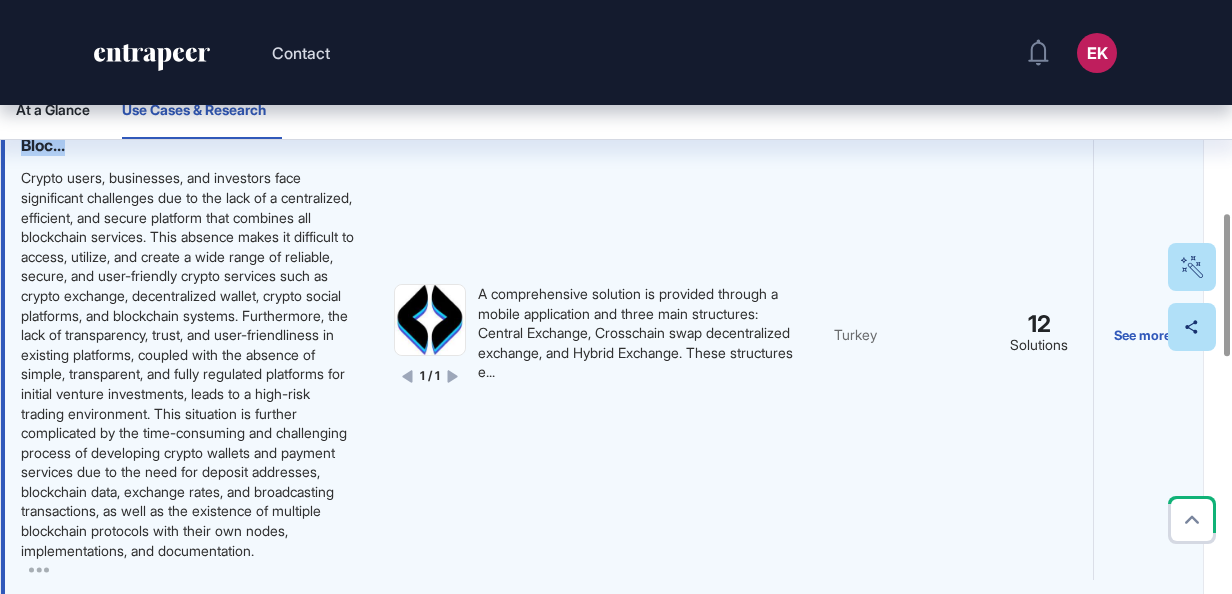 drag, startPoint x: 138, startPoint y: 335, endPoint x: 87, endPoint y: 208, distance: 136.85759 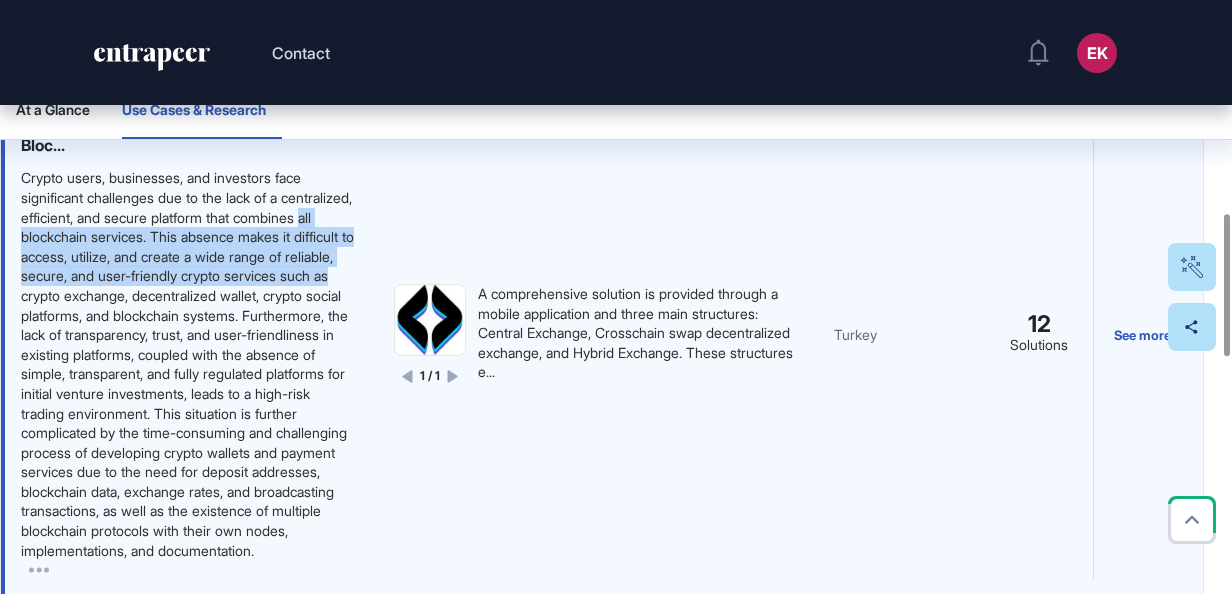 drag, startPoint x: 88, startPoint y: 288, endPoint x: 173, endPoint y: 361, distance: 112.04463 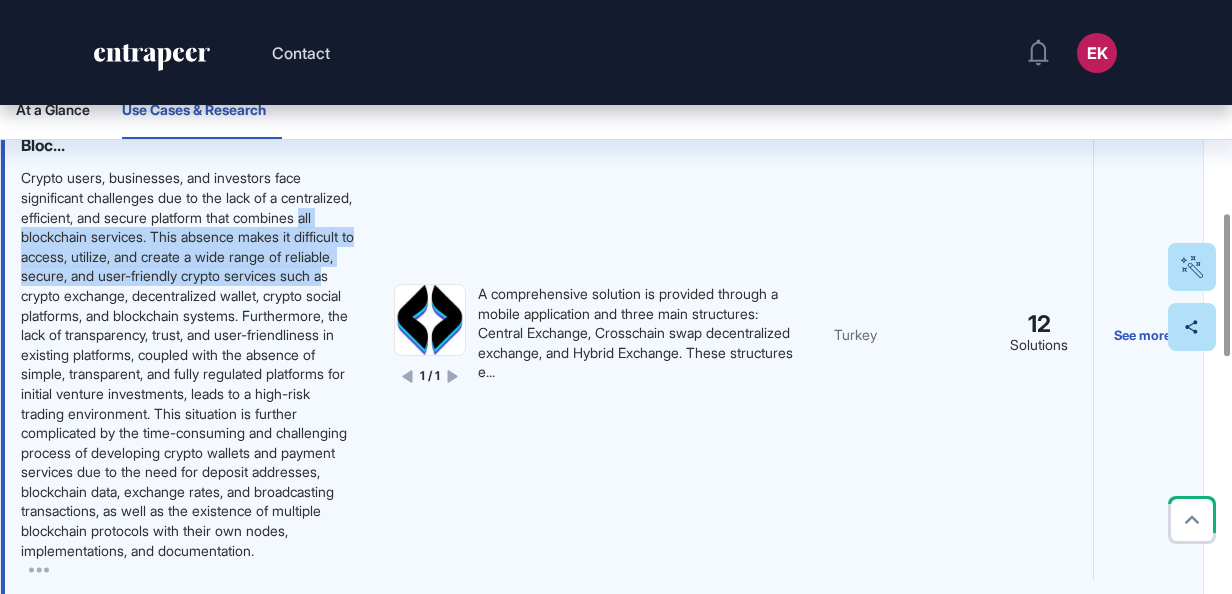 drag, startPoint x: 173, startPoint y: 361, endPoint x: 109, endPoint y: 392, distance: 71.11259 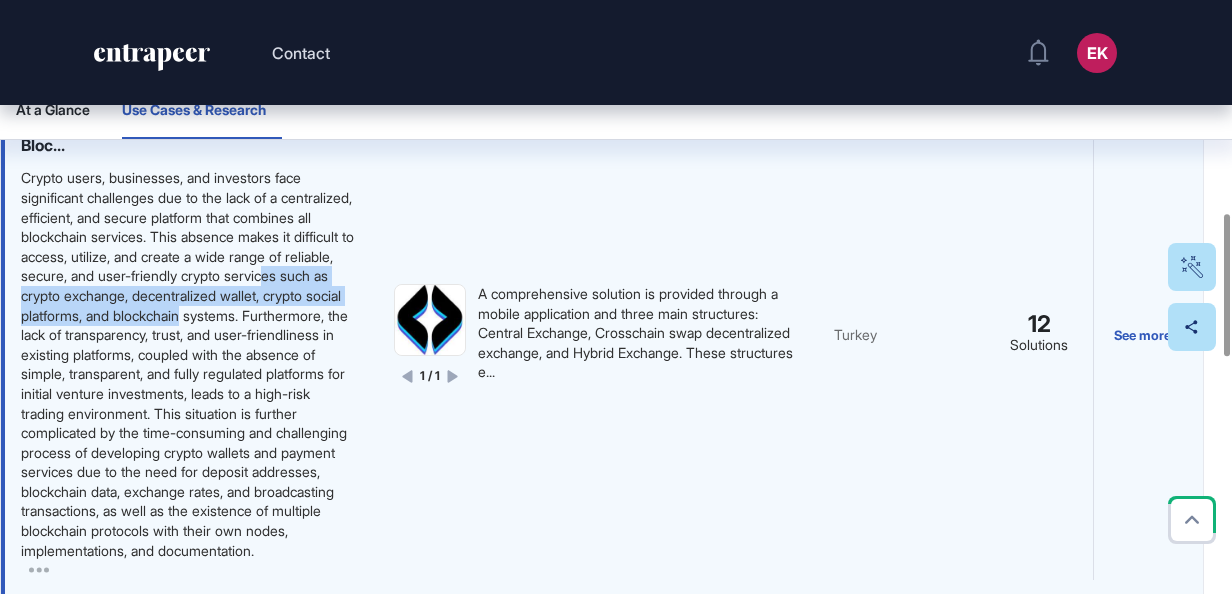 drag, startPoint x: 112, startPoint y: 358, endPoint x: 119, endPoint y: 408, distance: 50.48762 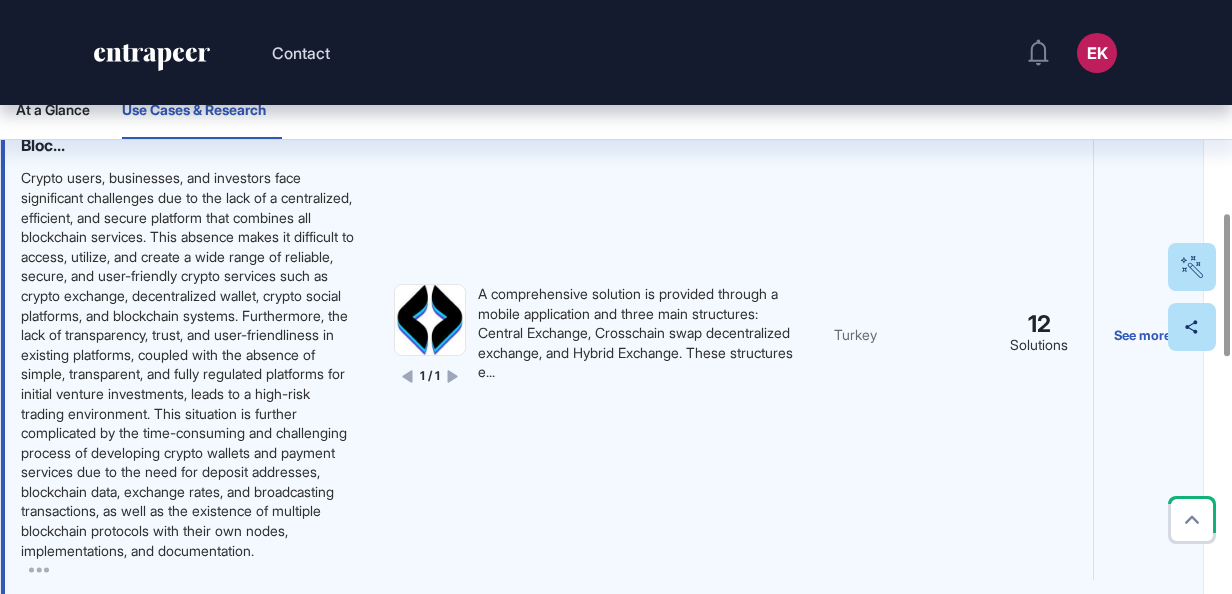 drag, startPoint x: 119, startPoint y: 408, endPoint x: 112, endPoint y: 448, distance: 40.60788 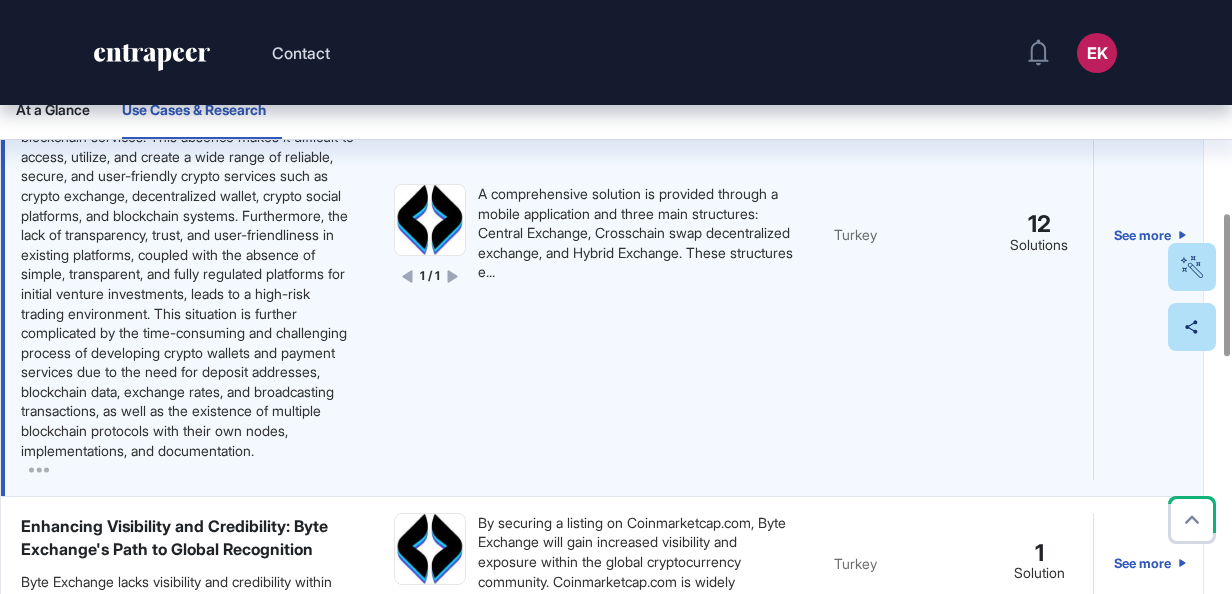 scroll, scrollTop: 888, scrollLeft: 0, axis: vertical 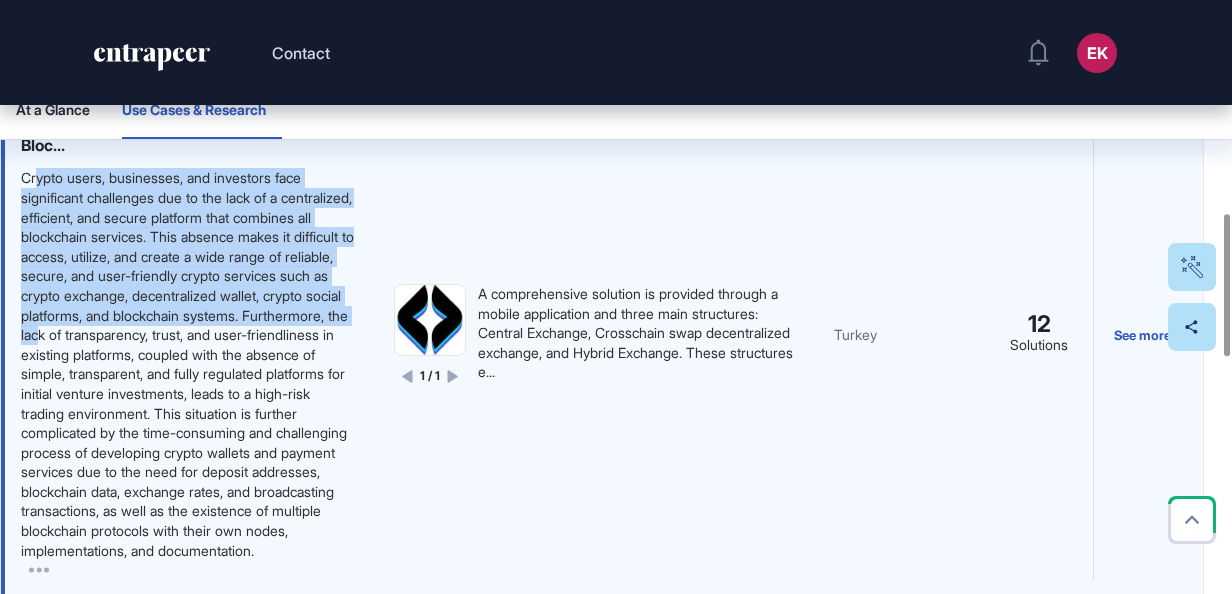 drag, startPoint x: 39, startPoint y: 228, endPoint x: 324, endPoint y: 390, distance: 327.82465 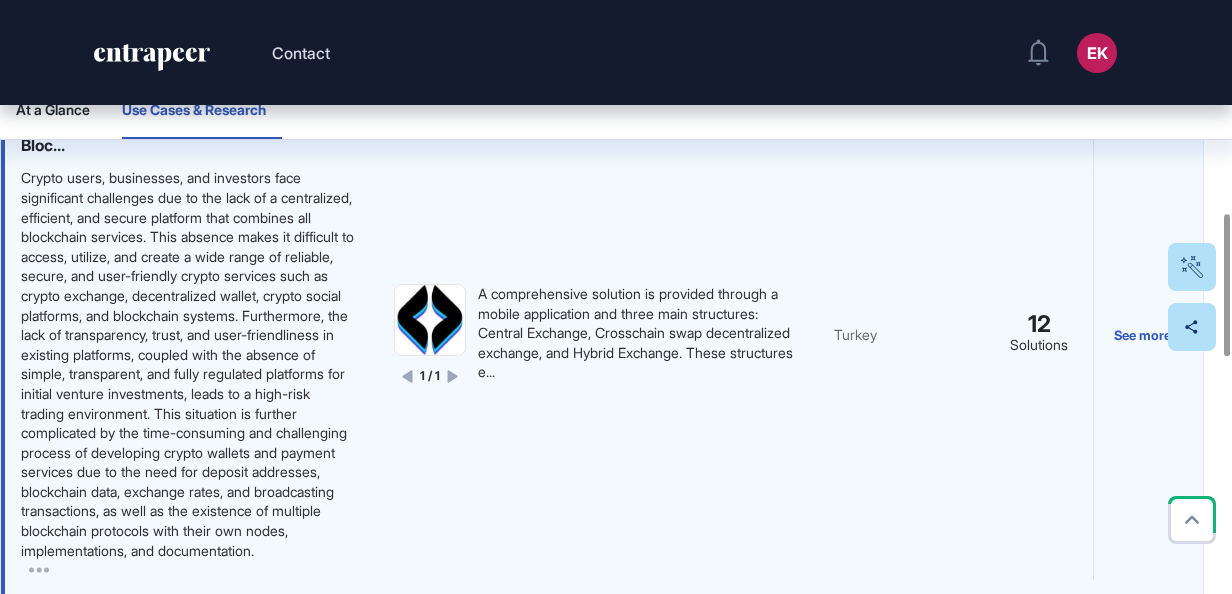 drag, startPoint x: 324, startPoint y: 390, endPoint x: 204, endPoint y: 468, distance: 143.12233 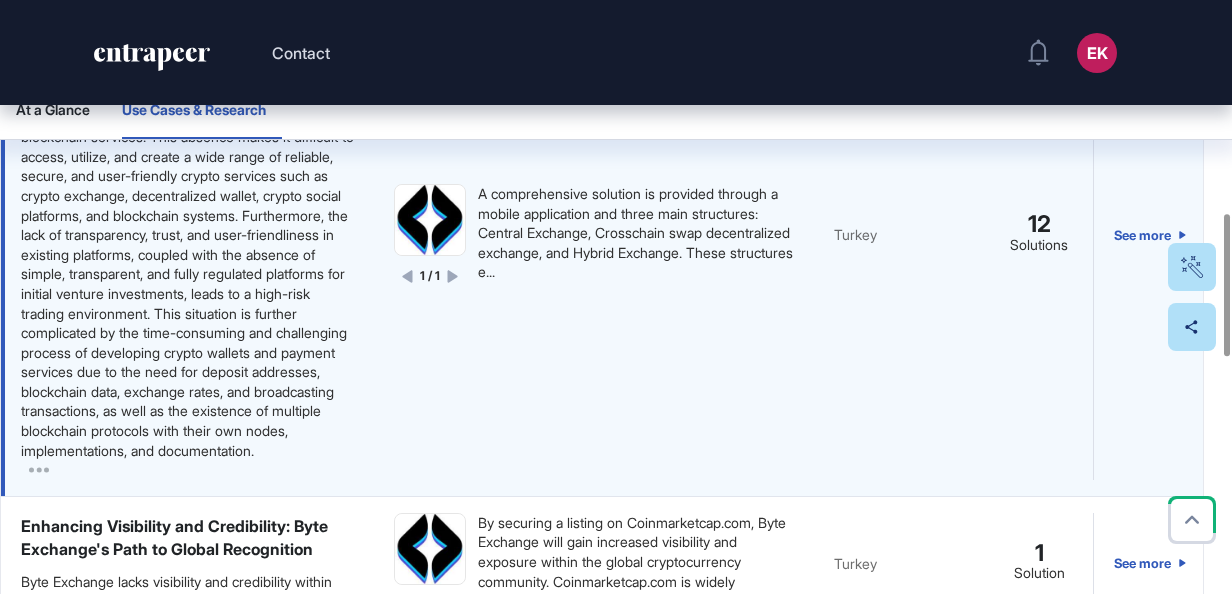 click on "A comprehensive solution is provided through a mobile application and three main structures: Central Exchange, Crosschain swap decentralized exchange, and Hybrid Exchange. These structures e..." at bounding box center (636, 233) 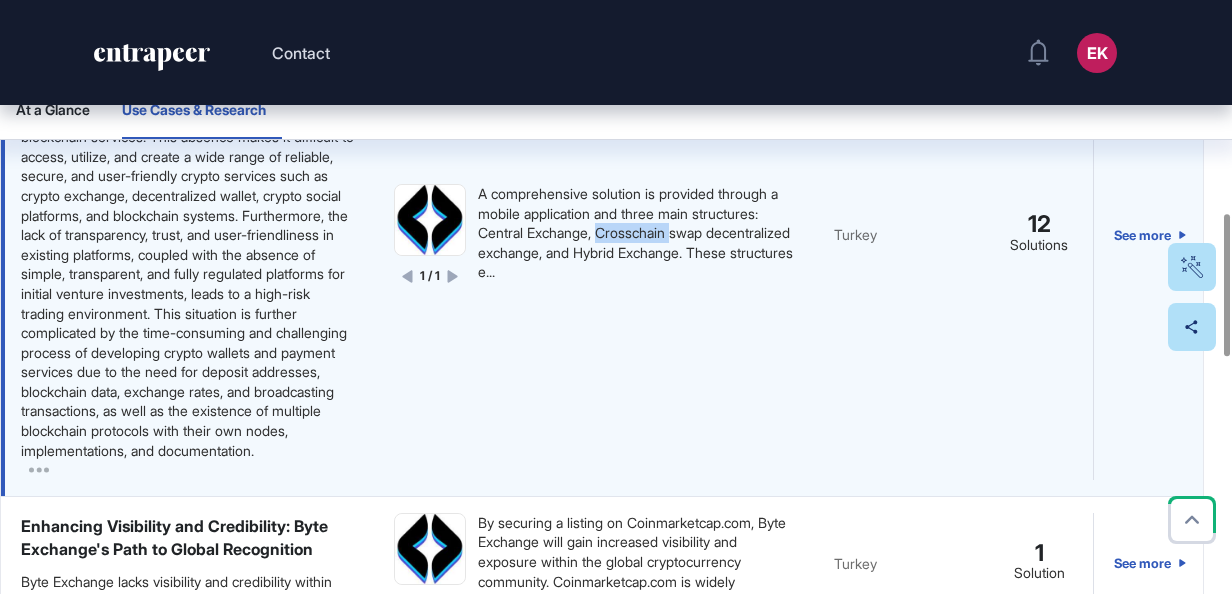 click on "A comprehensive solution is provided through a mobile application and three main structures: Central Exchange, Crosschain swap decentralized exchange, and Hybrid Exchange. These structures e..." at bounding box center (636, 233) 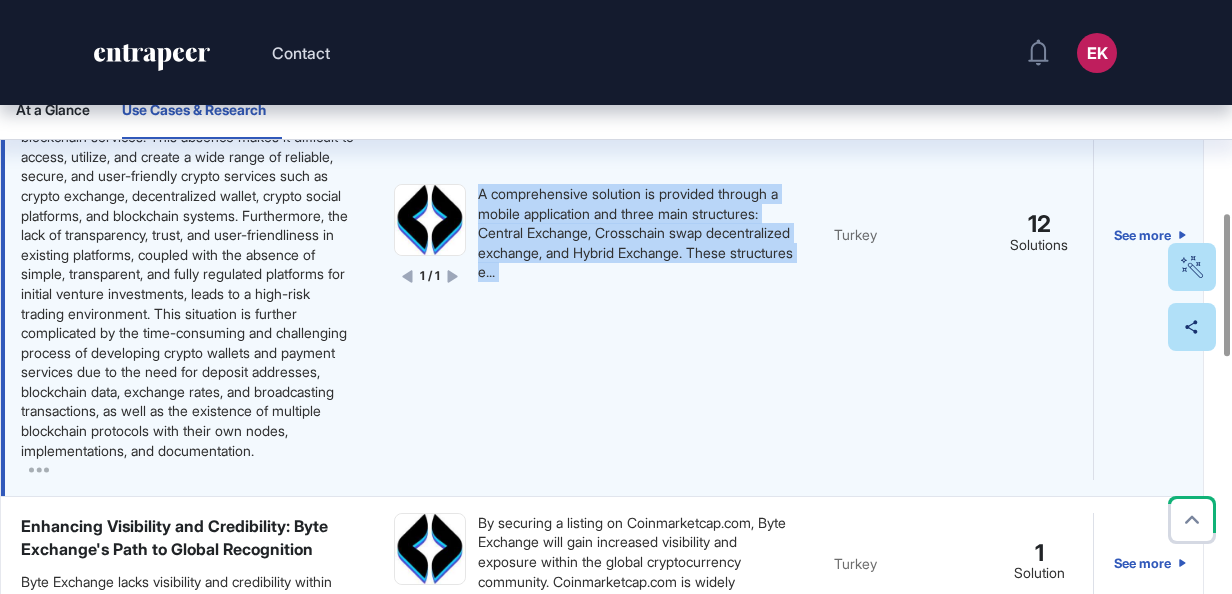 click on "A comprehensive solution is provided through a mobile application and three main structures: Central Exchange, Crosschain swap decentralized exchange, and Hybrid Exchange. These structures e..." at bounding box center (636, 233) 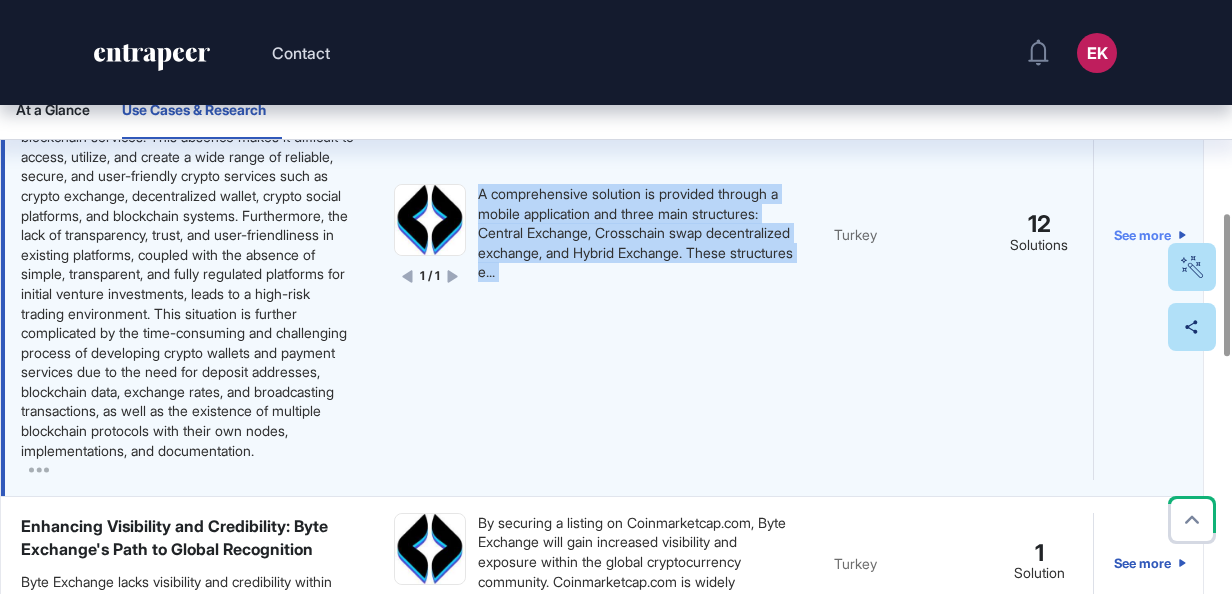 click on "See more" at bounding box center (1150, 234) 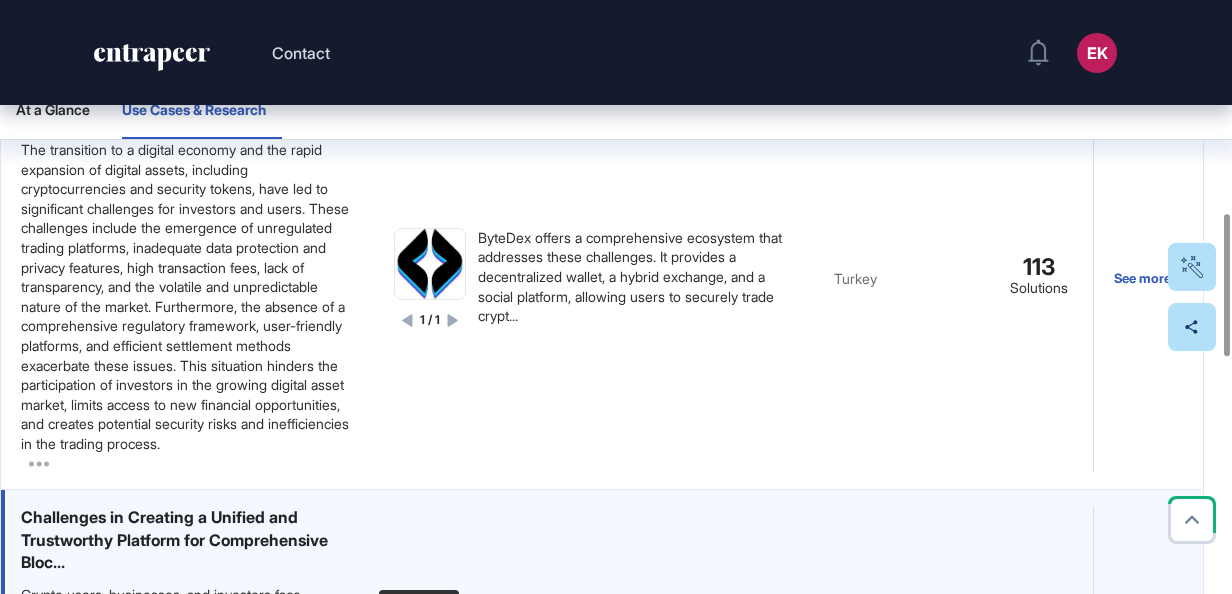 scroll, scrollTop: 0, scrollLeft: 0, axis: both 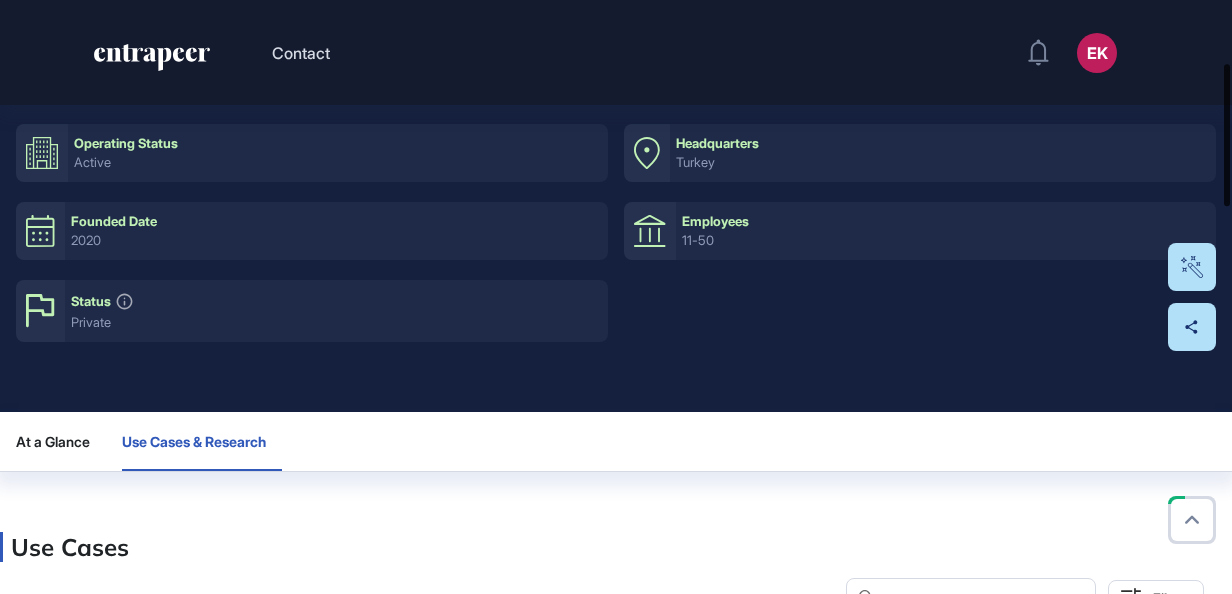 drag, startPoint x: 1228, startPoint y: 244, endPoint x: 1214, endPoint y: 79, distance: 165.59288 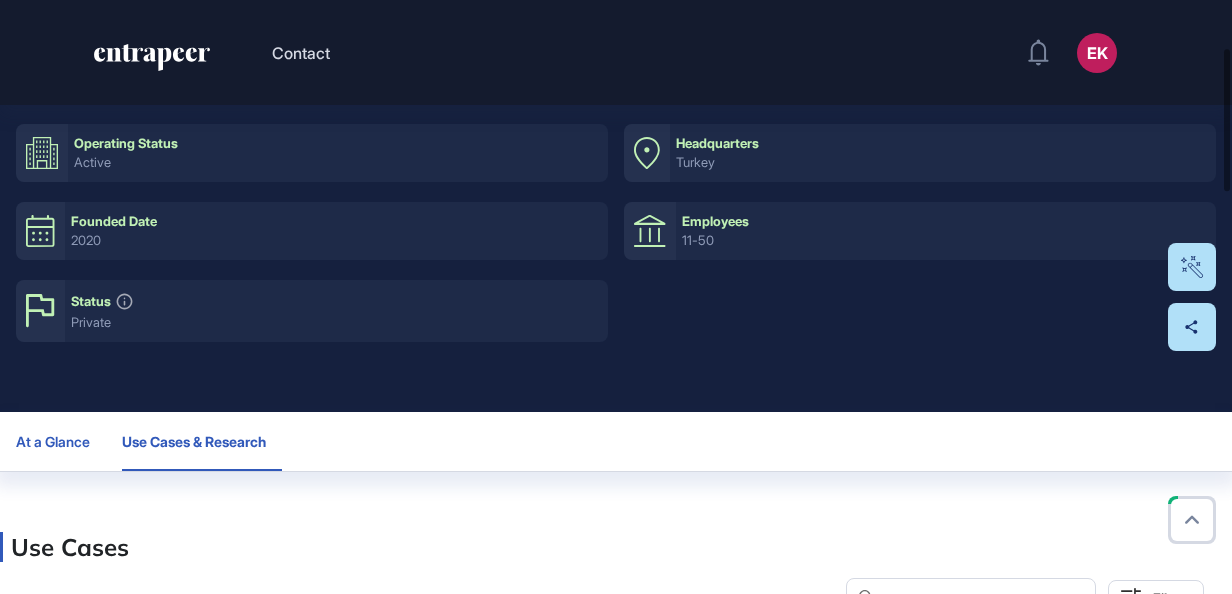 click on "At a Glance" at bounding box center [53, 442] 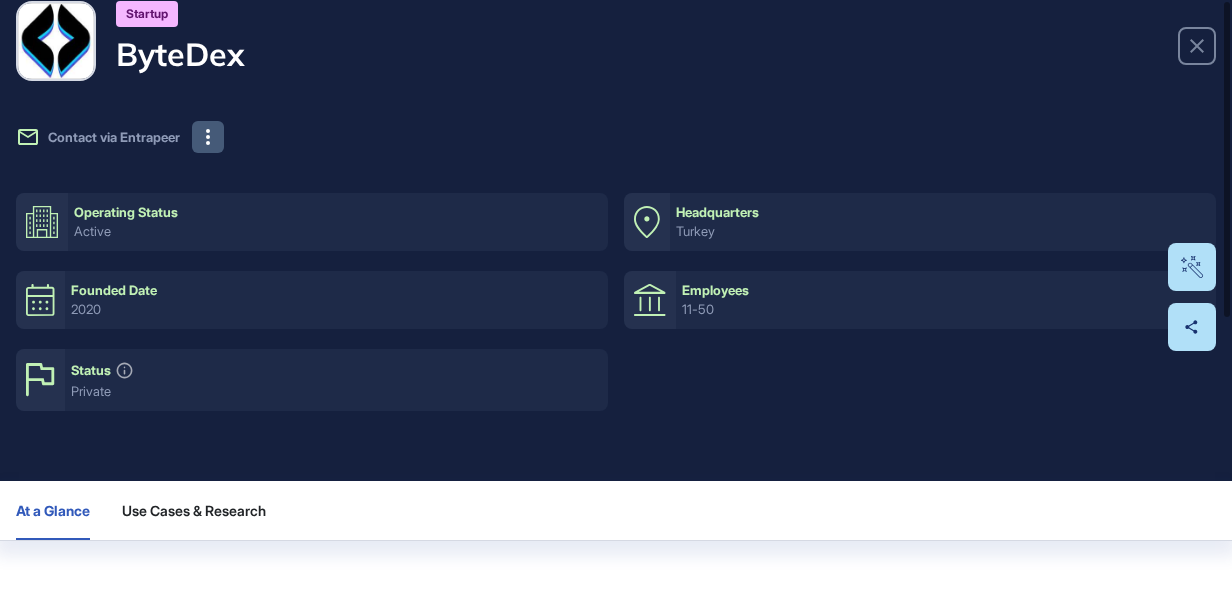 scroll, scrollTop: 0, scrollLeft: 0, axis: both 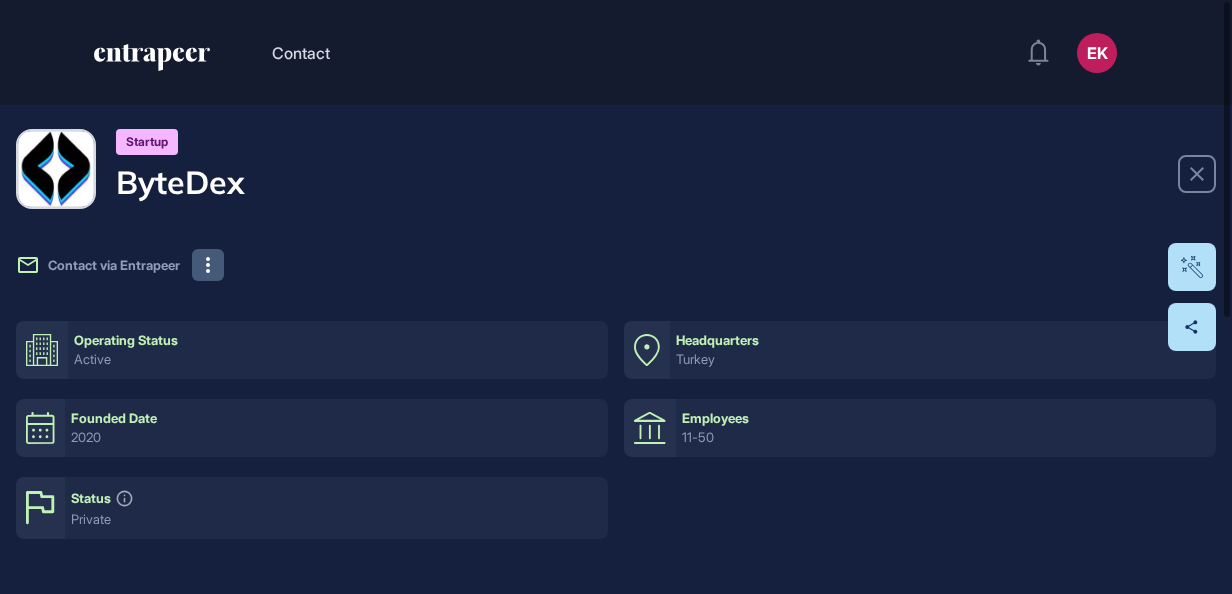 click on "startup ByteDex Contact via Entrapeer" at bounding box center (616, 205) 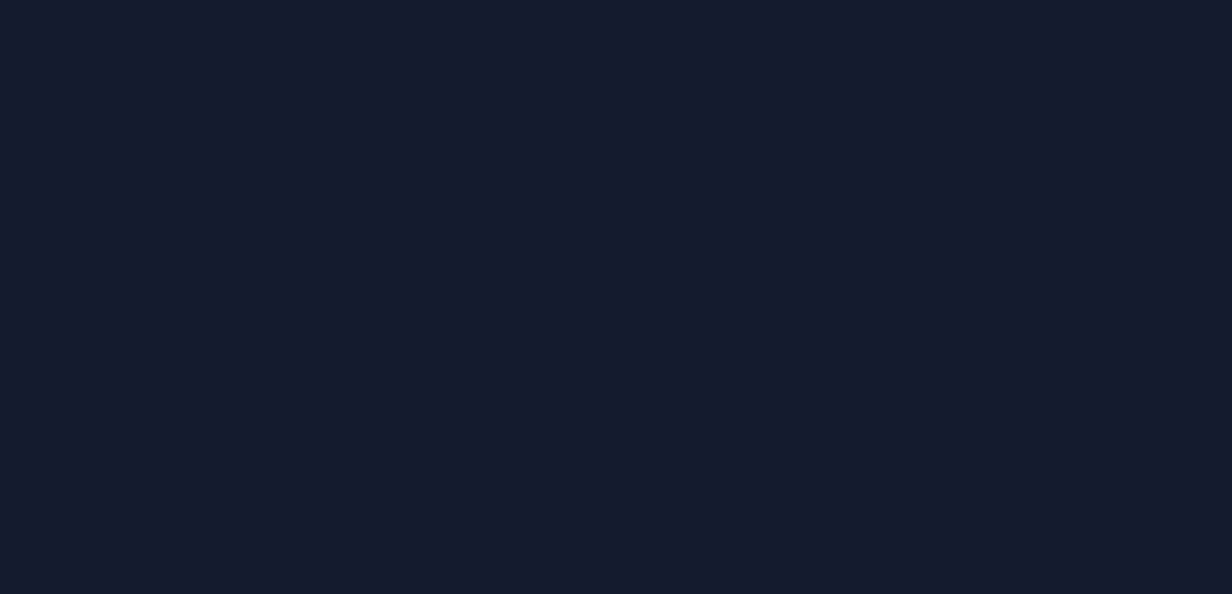 scroll, scrollTop: 0, scrollLeft: 0, axis: both 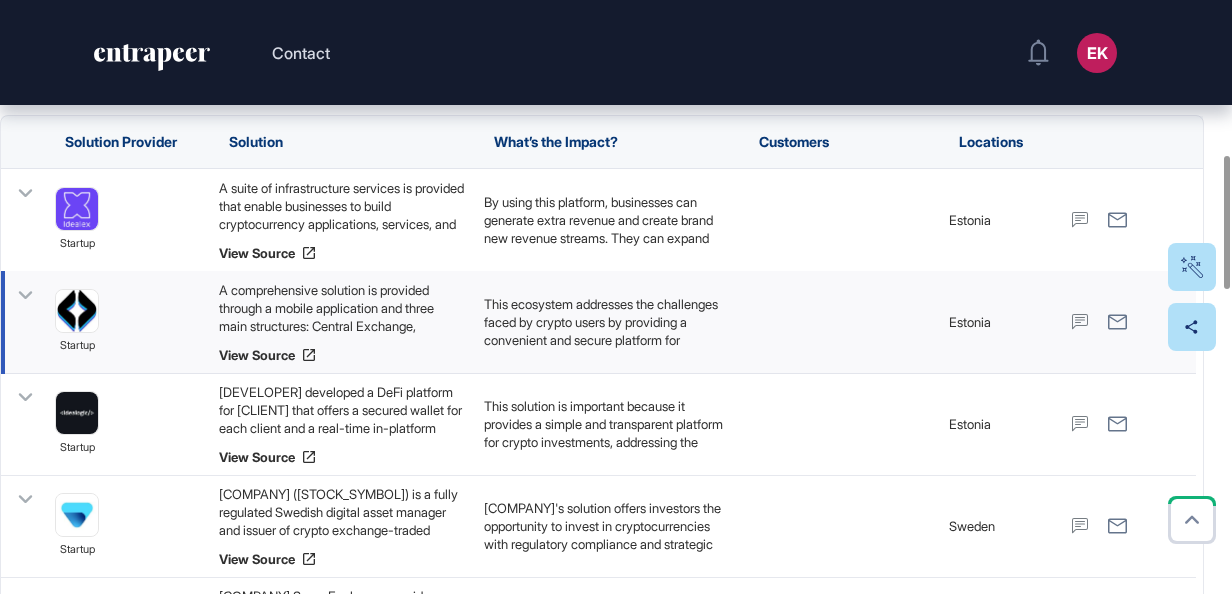 click on "This ecosystem addresses the challenges faced by crypto users by providing a convenient and secure platform for accessing various crypto services. Users can benefit from the wide range of services offered, including crypto trading, decentralized wallet storage, and connectivity to Web3 platforms. This ecosystem enhances the crypto experience and empowers users to have full control over their crypto assets. Investing in this ecosystem offers the potential for higher returns on investment and contributes to the development of a sustainable crypto space." at bounding box center [606, 431] 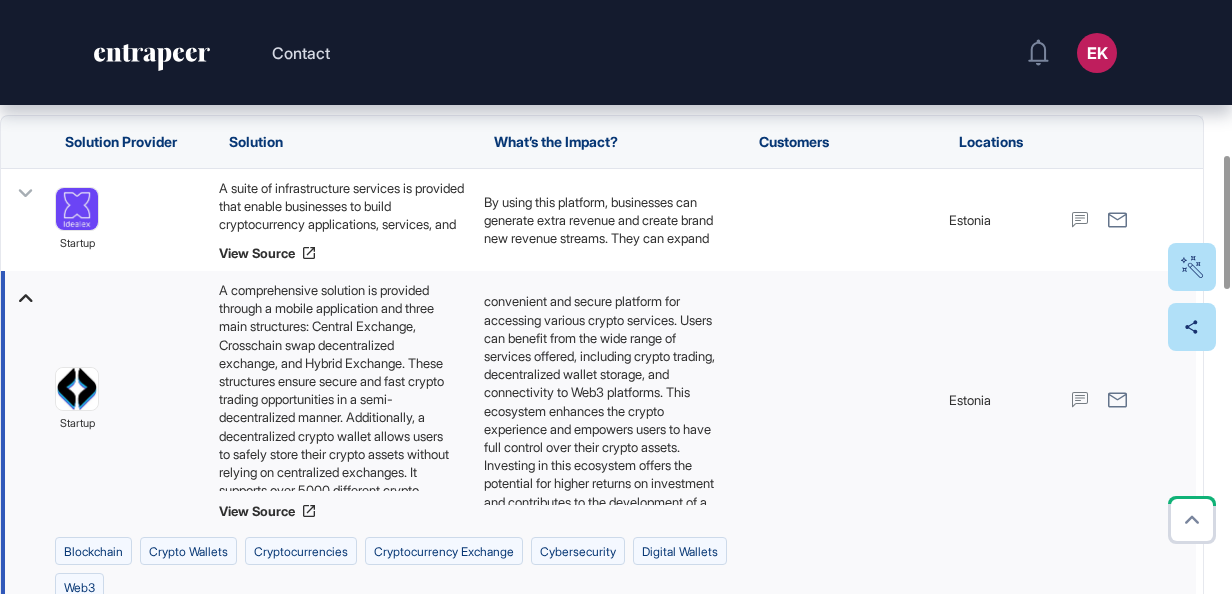 scroll, scrollTop: 99, scrollLeft: 0, axis: vertical 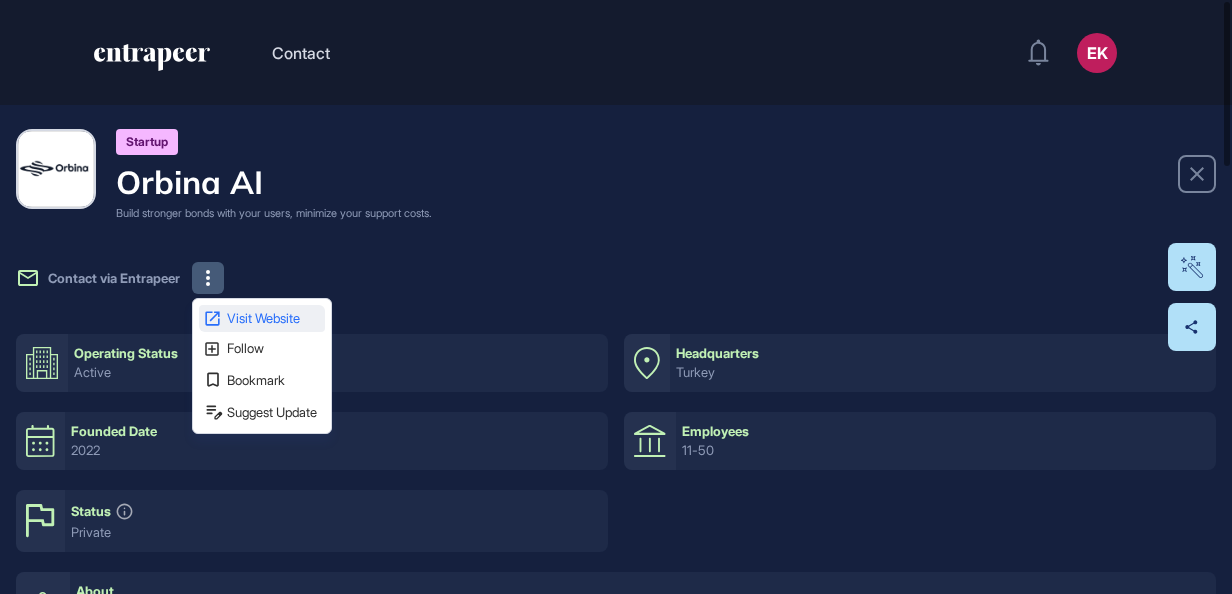 click on "Visit Website" at bounding box center (274, 318) 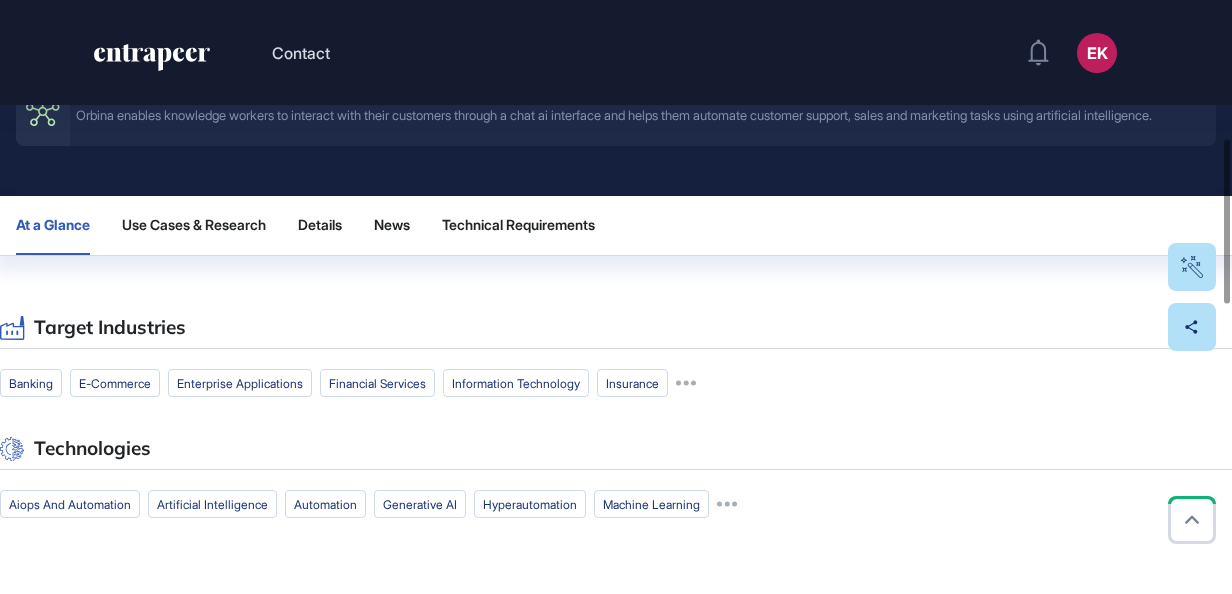 scroll, scrollTop: 500, scrollLeft: 0, axis: vertical 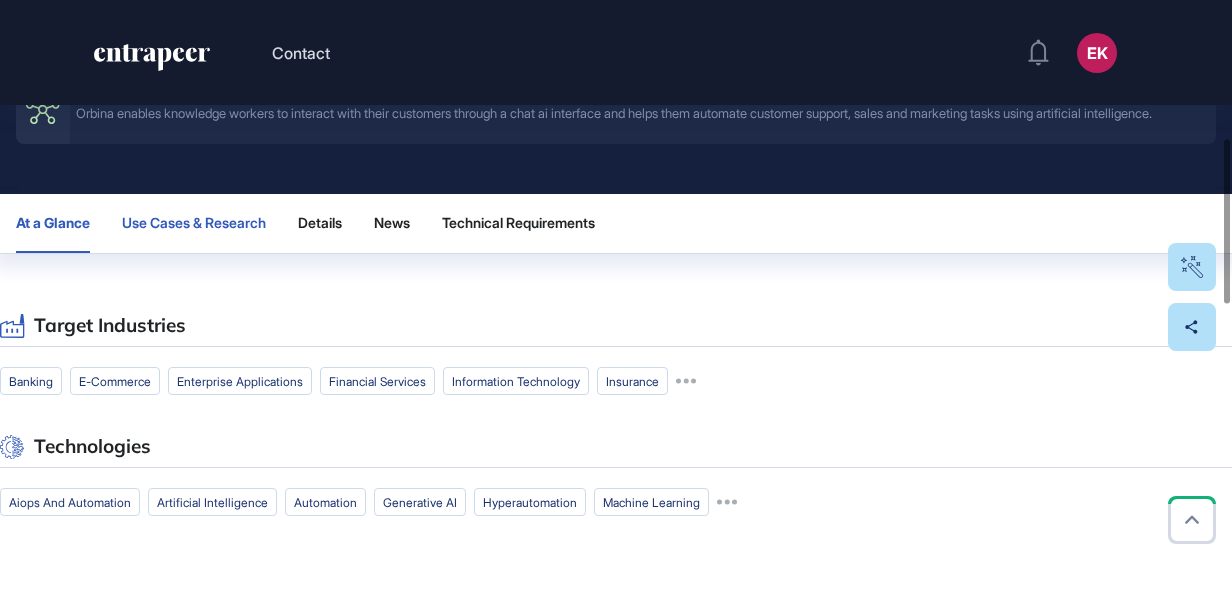 click on "Use Cases & Research" at bounding box center [194, 223] 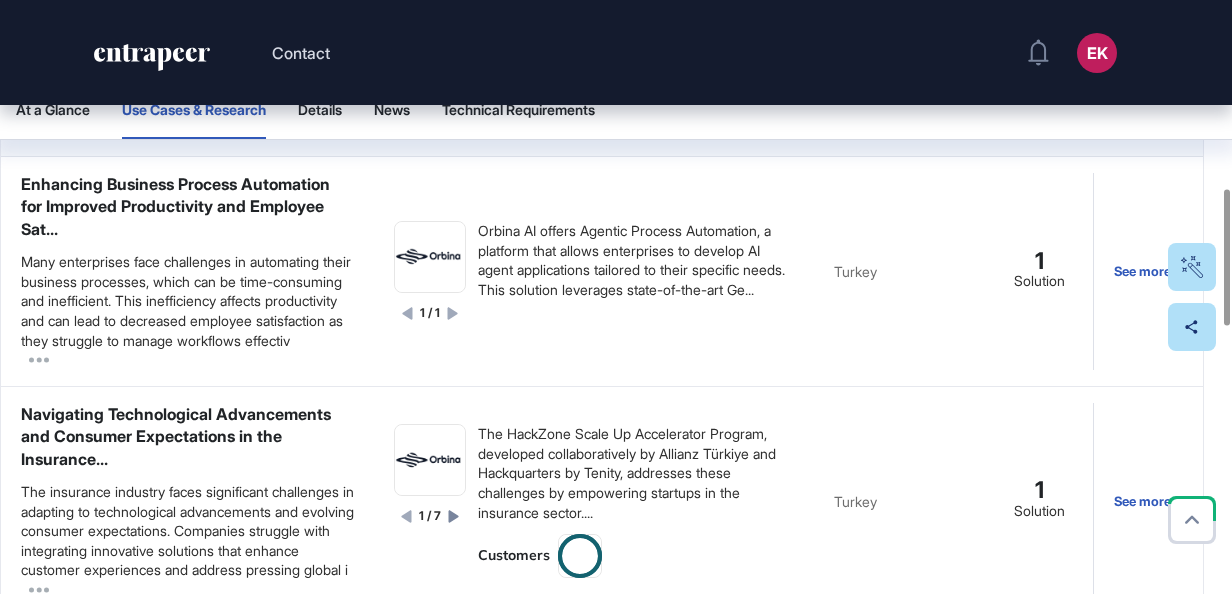 scroll, scrollTop: 815, scrollLeft: 0, axis: vertical 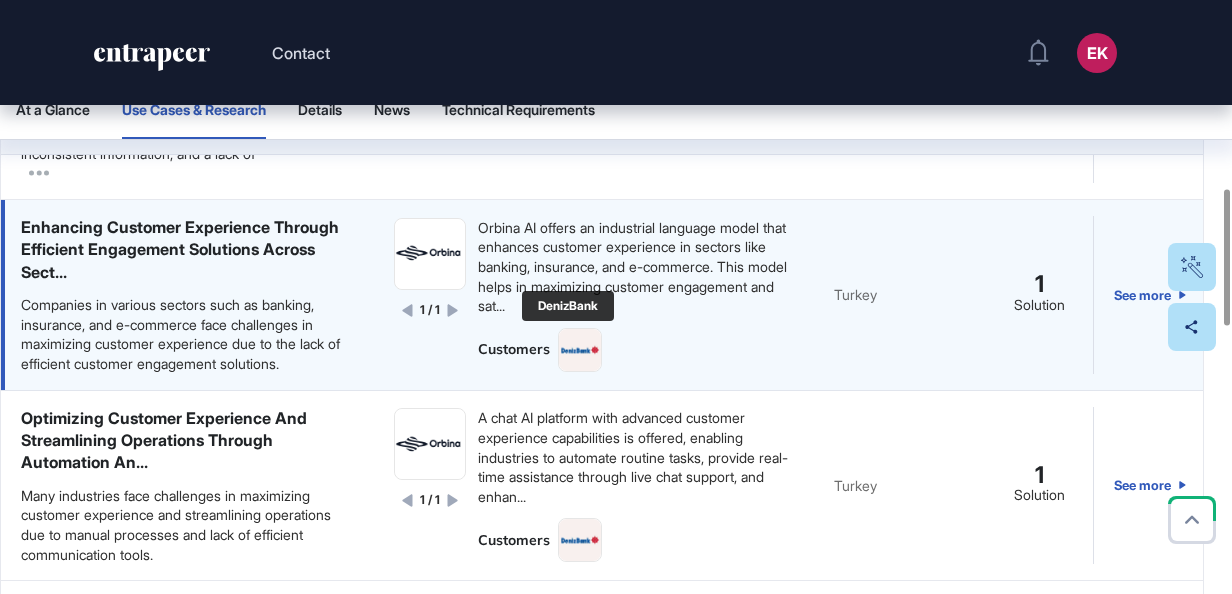 click at bounding box center [580, 350] 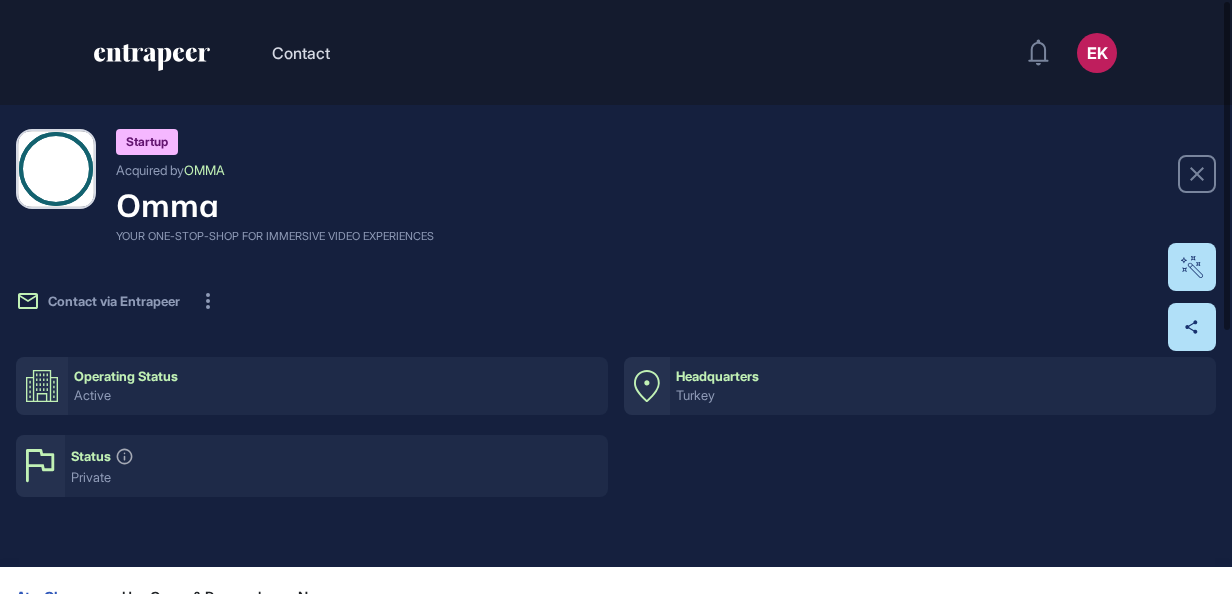 scroll, scrollTop: 0, scrollLeft: 0, axis: both 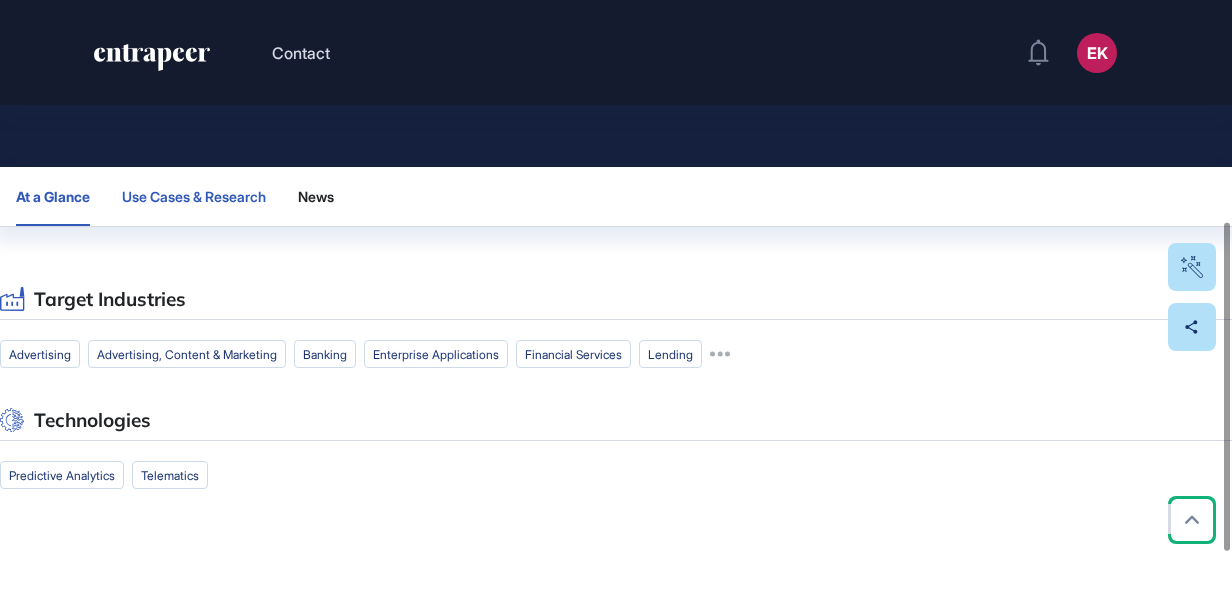 click on "Use Cases & Research" 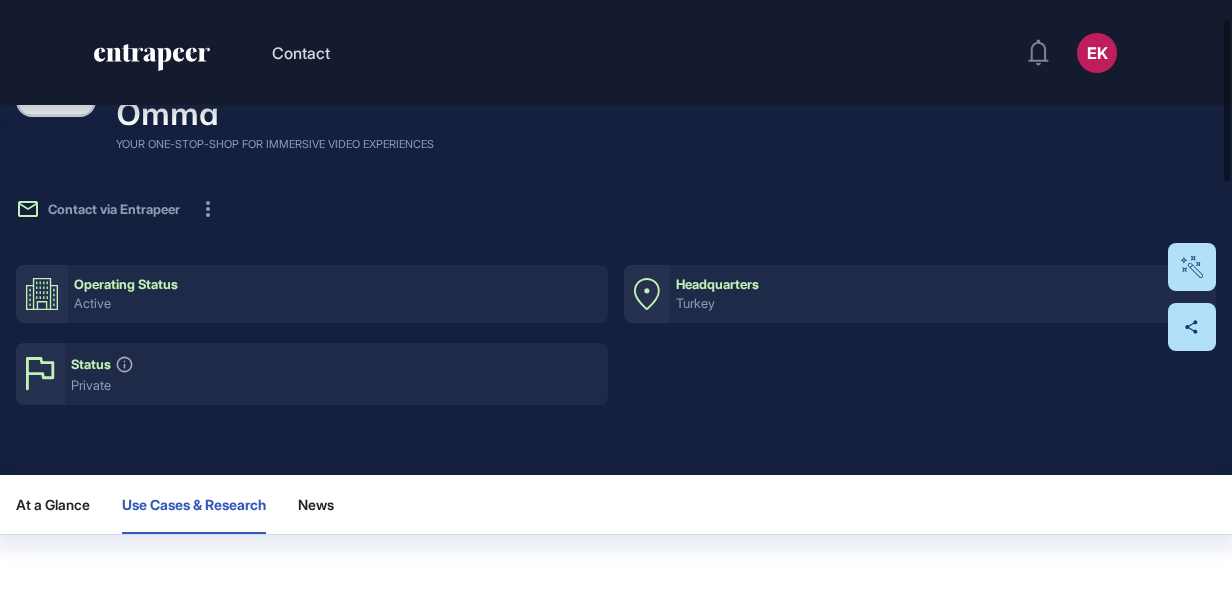 scroll, scrollTop: 0, scrollLeft: 0, axis: both 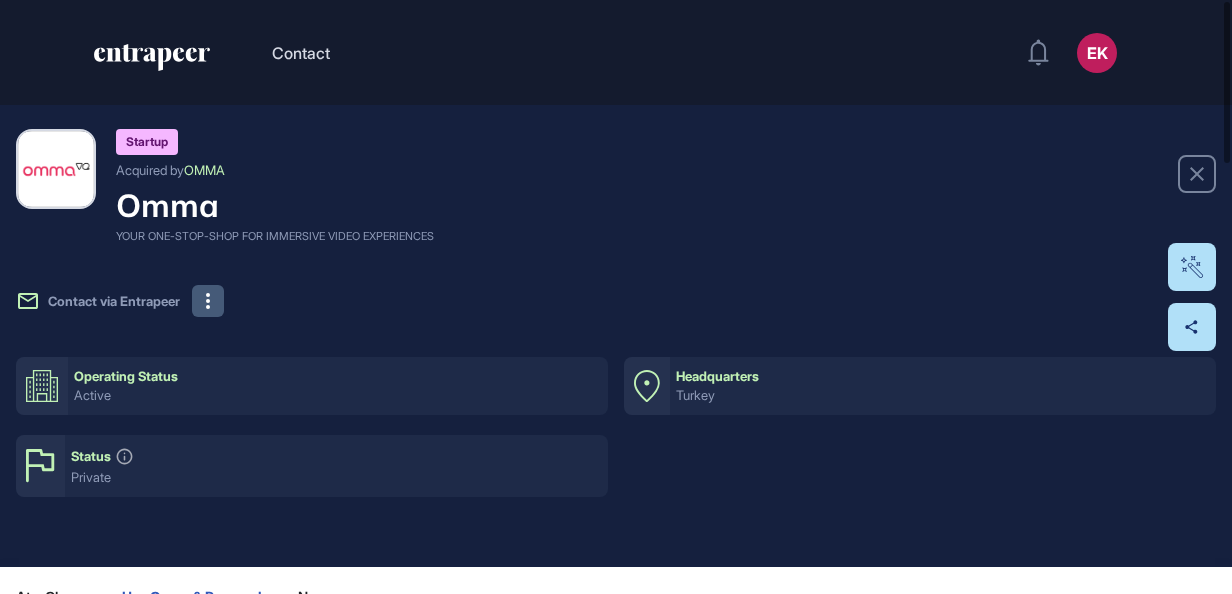 click at bounding box center [208, 301] 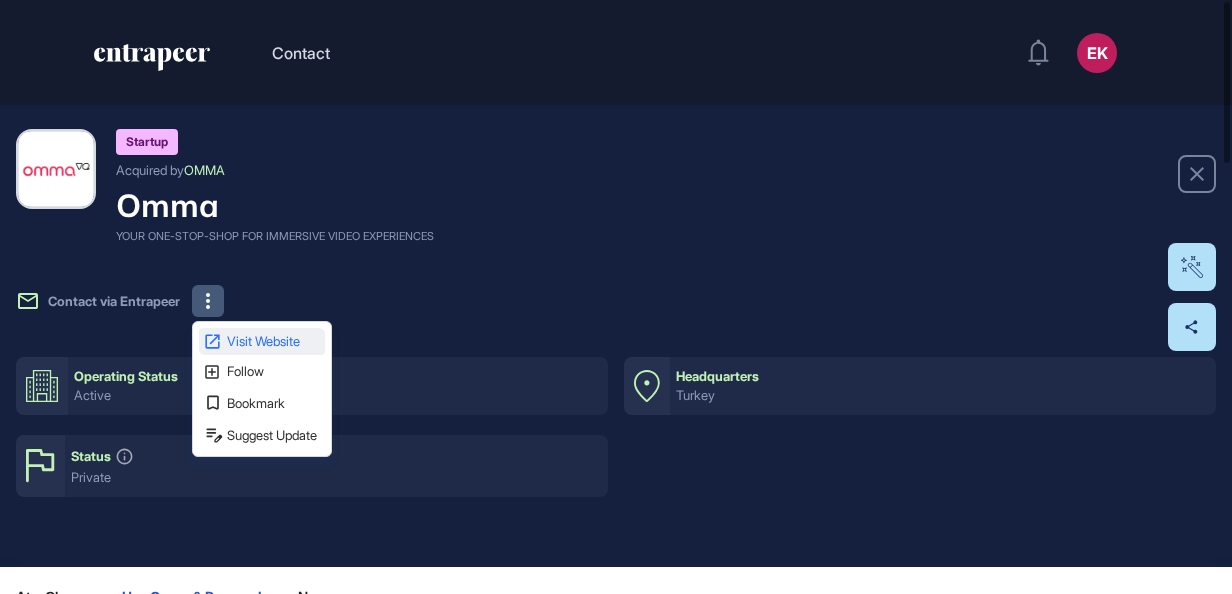 click on "Visit Website" at bounding box center (262, 341) 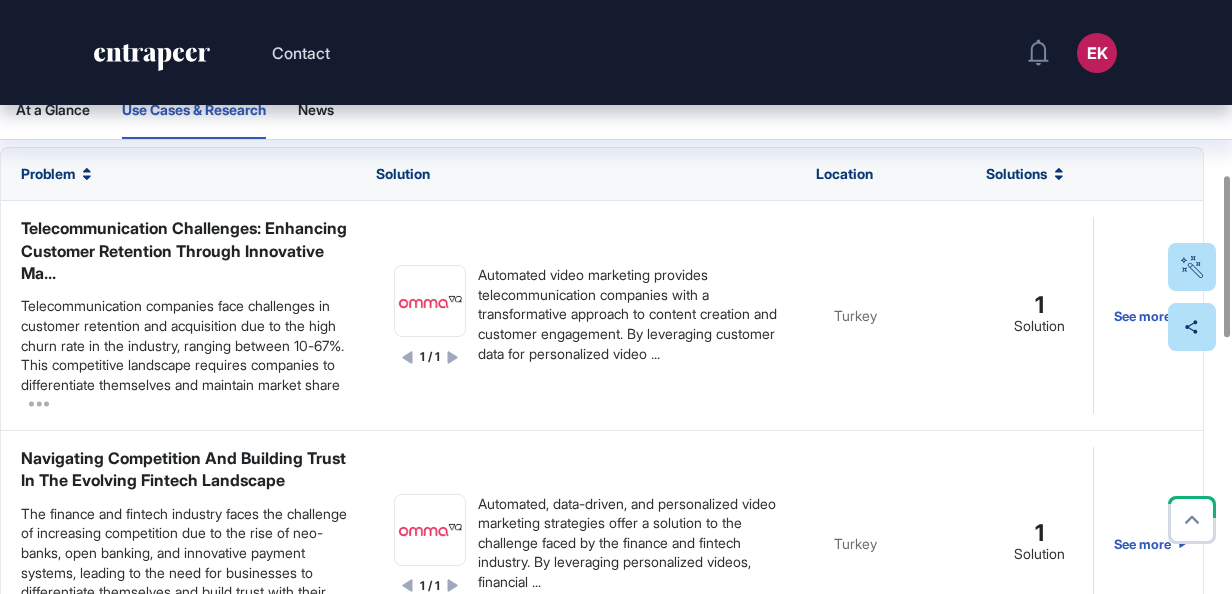 scroll, scrollTop: 641, scrollLeft: 0, axis: vertical 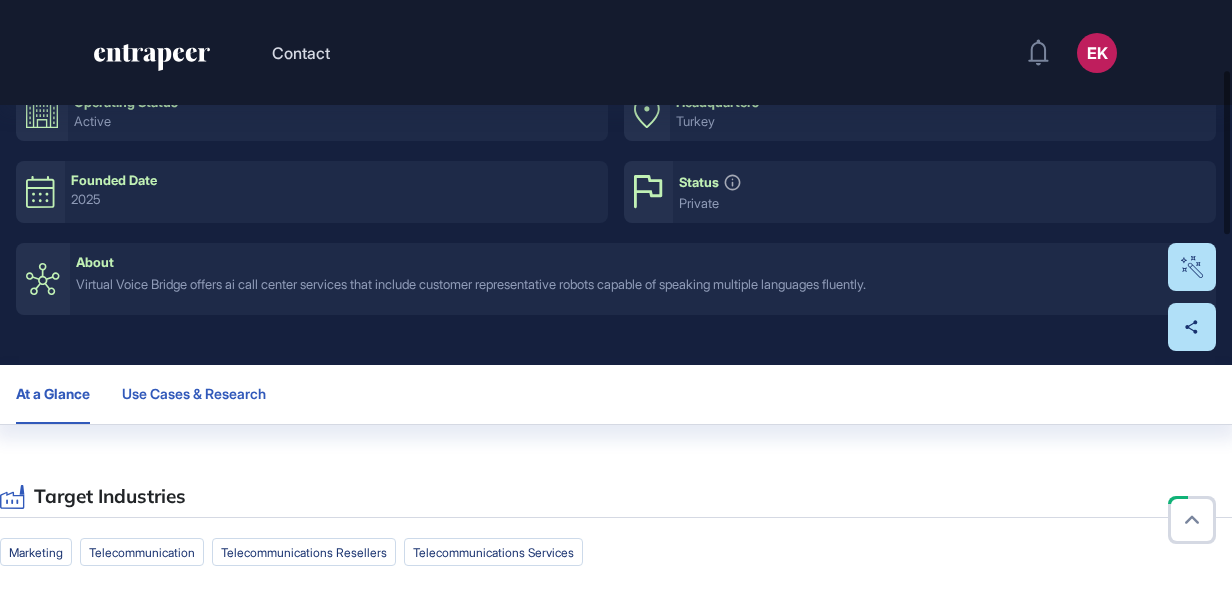 click on "Use Cases & Research" at bounding box center (194, 394) 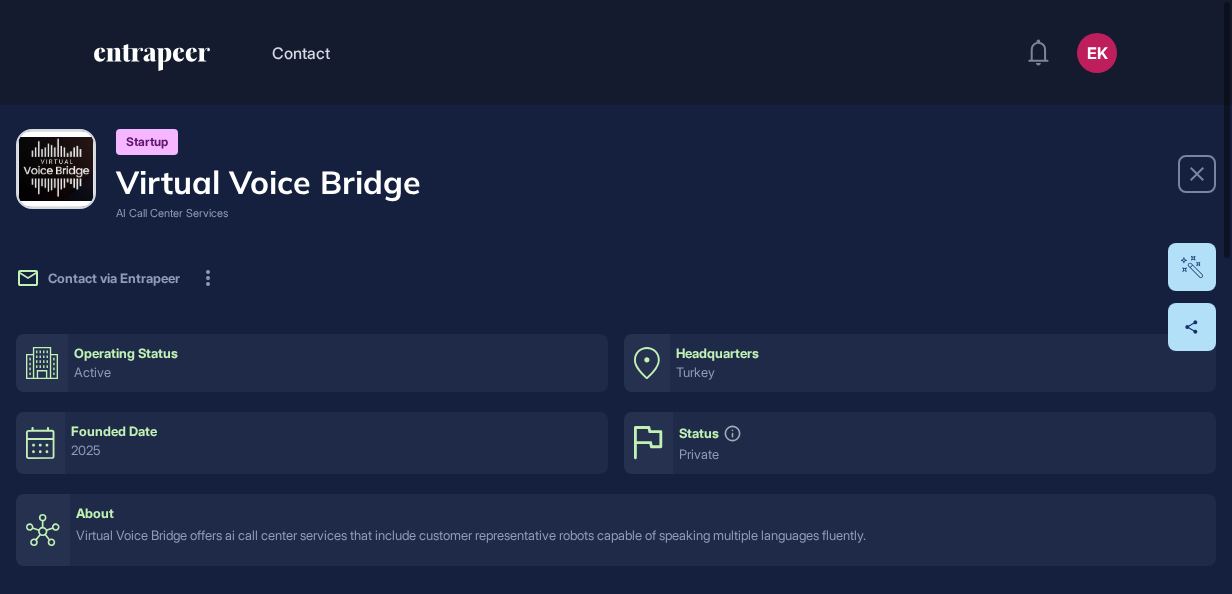 scroll, scrollTop: 0, scrollLeft: 0, axis: both 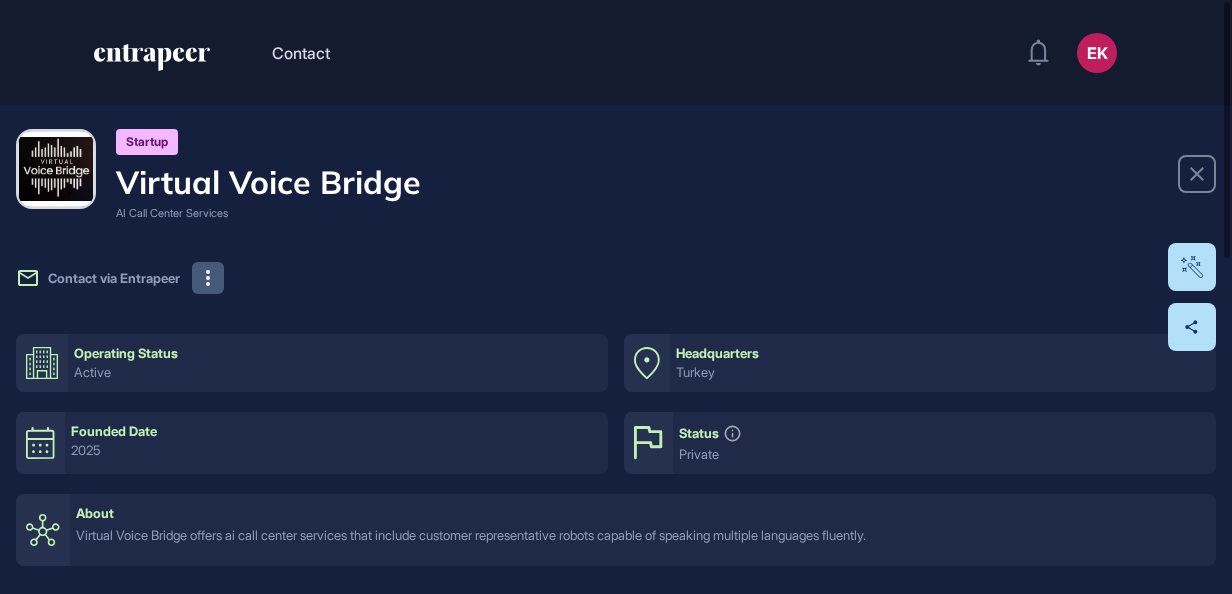 click at bounding box center [208, 278] 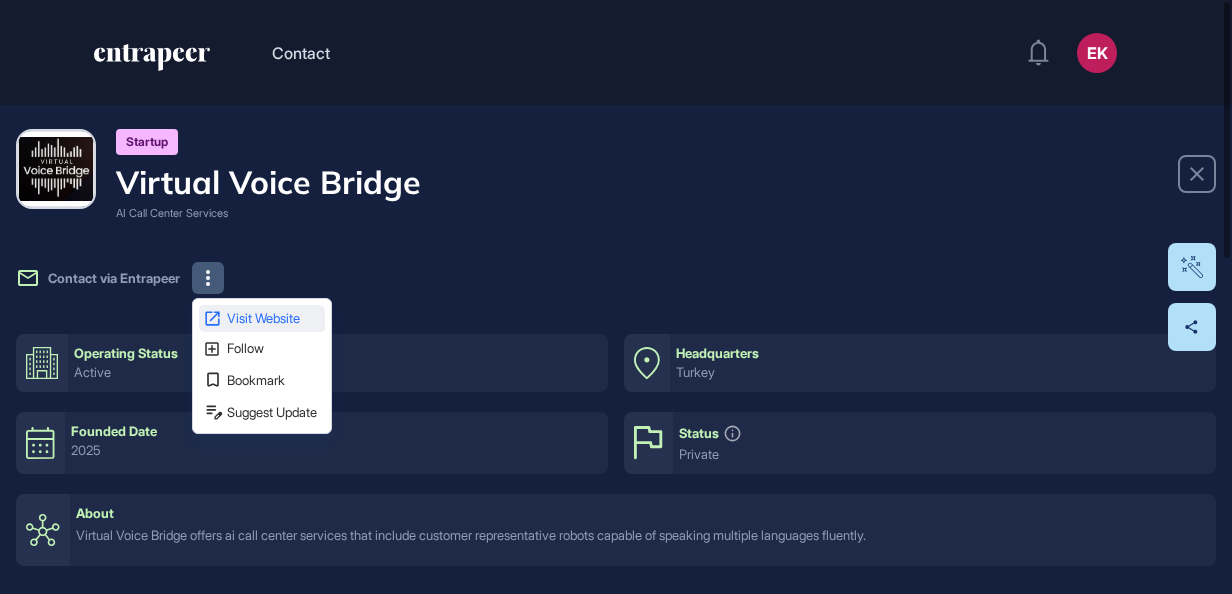 click on "Visit Website" at bounding box center [274, 318] 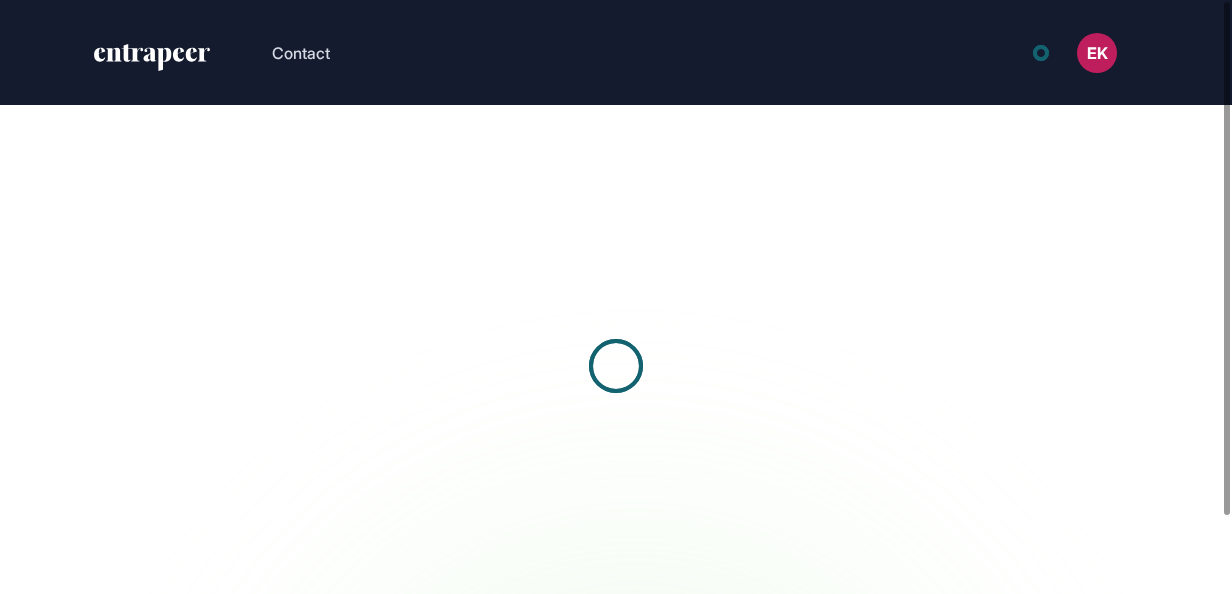 scroll, scrollTop: 0, scrollLeft: 0, axis: both 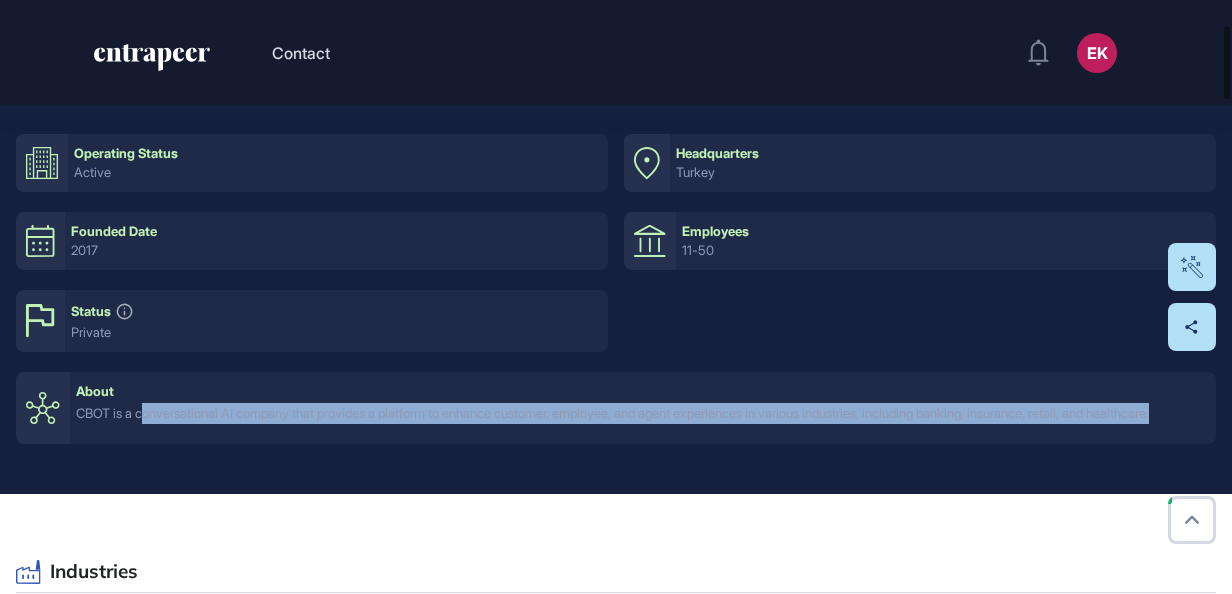 drag, startPoint x: 259, startPoint y: 446, endPoint x: 151, endPoint y: 407, distance: 114.82596 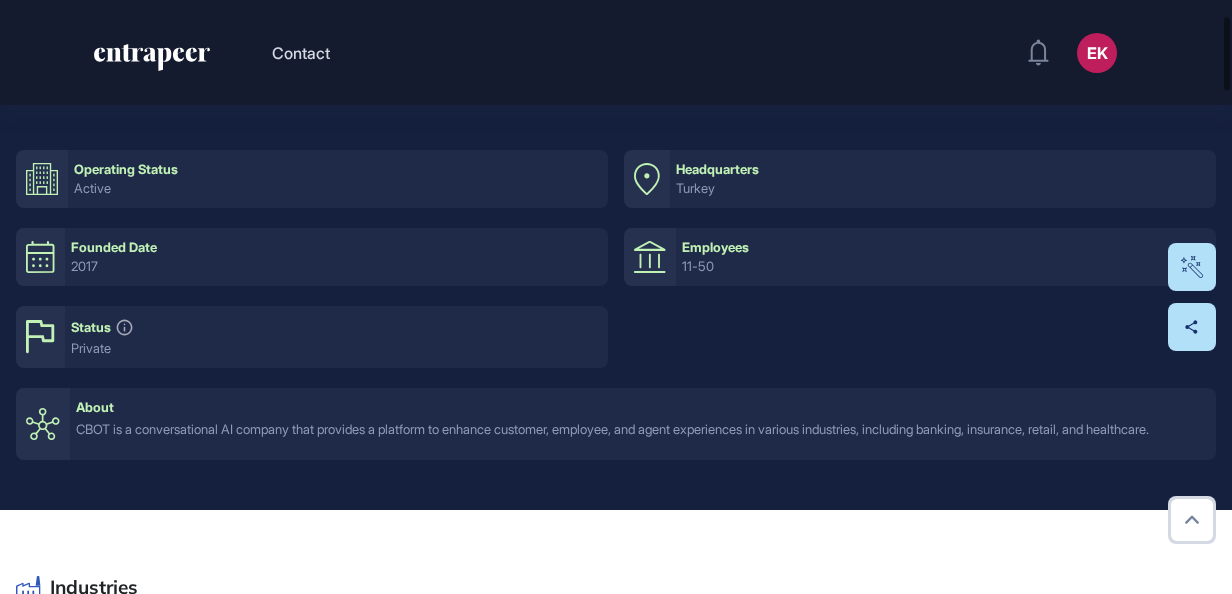 scroll, scrollTop: 202, scrollLeft: 0, axis: vertical 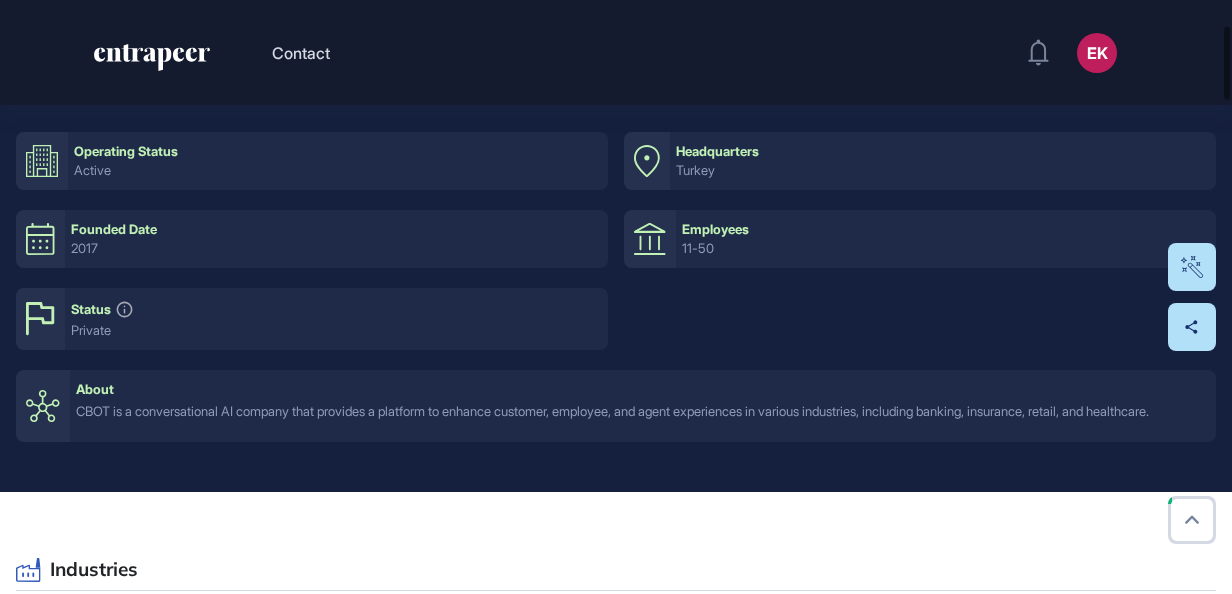 click on "CBOT is a conversational AI company that provides a platform to enhance customer, employee, and agent experiences in various industries, including banking, insurance, retail, and healthcare." at bounding box center [643, 411] 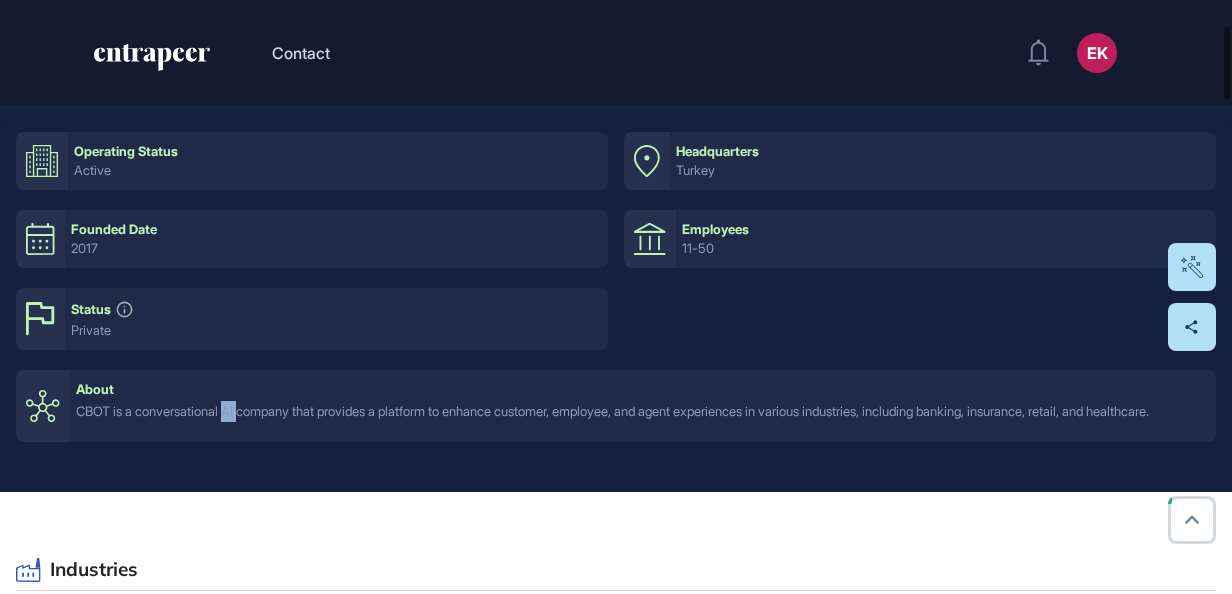 click on "CBOT is a conversational AI company that provides a platform to enhance customer, employee, and agent experiences in various industries, including banking, insurance, retail, and healthcare." at bounding box center [643, 411] 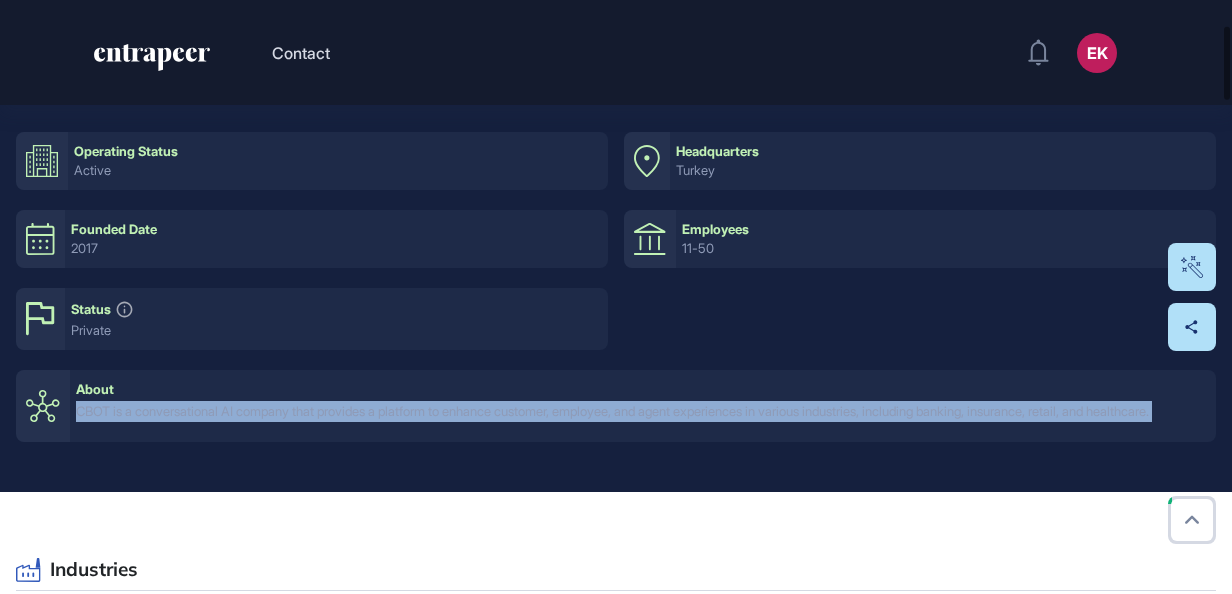click on "CBOT is a conversational AI company that provides a platform to enhance customer, employee, and agent experiences in various industries, including banking, insurance, retail, and healthcare." at bounding box center (643, 411) 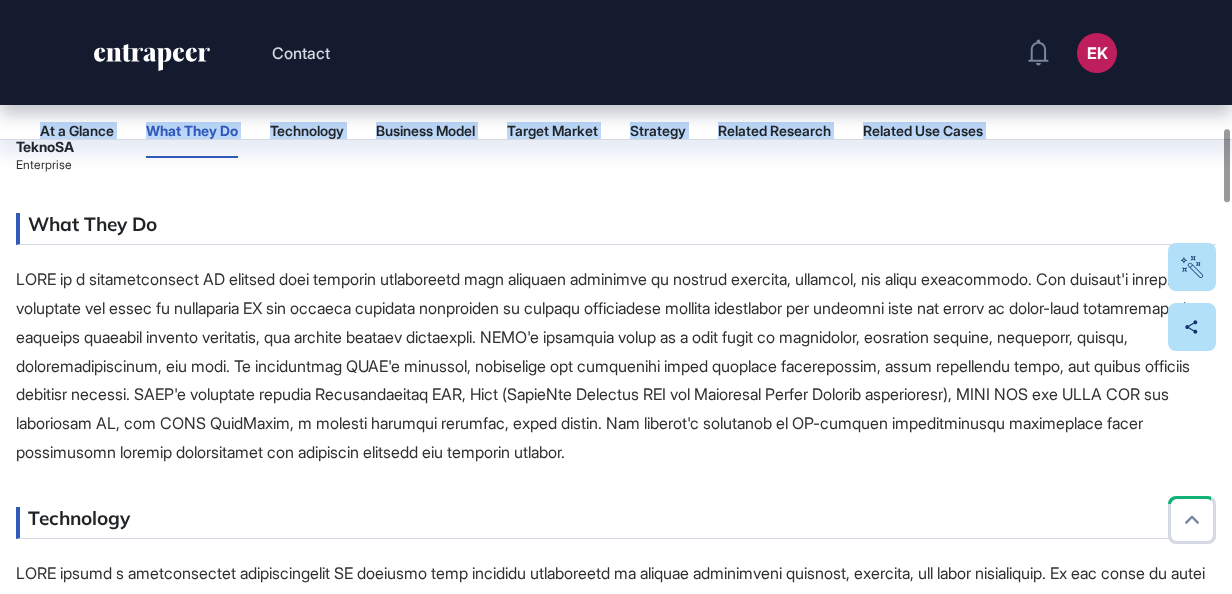 scroll, scrollTop: 1102, scrollLeft: 0, axis: vertical 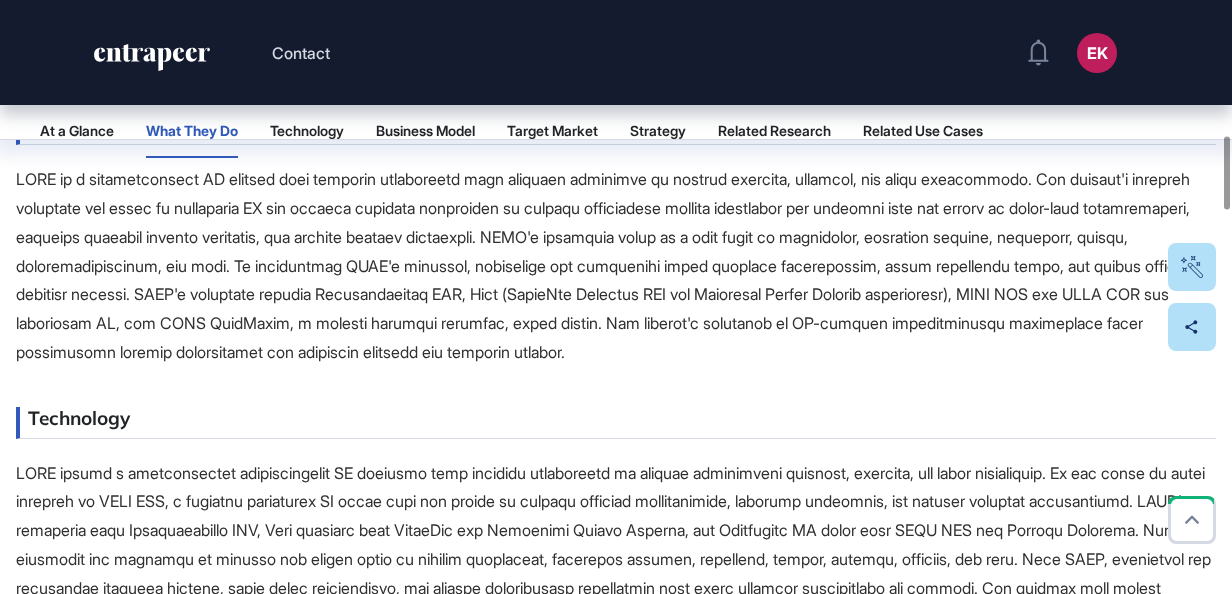click at bounding box center [616, 266] 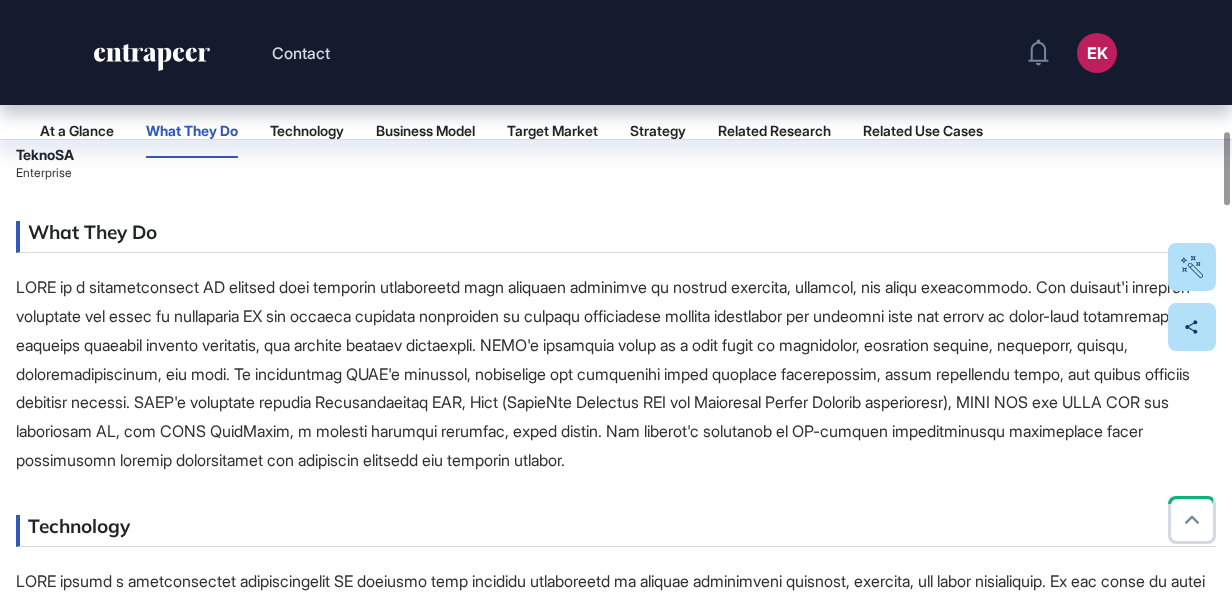 scroll, scrollTop: 1068, scrollLeft: 0, axis: vertical 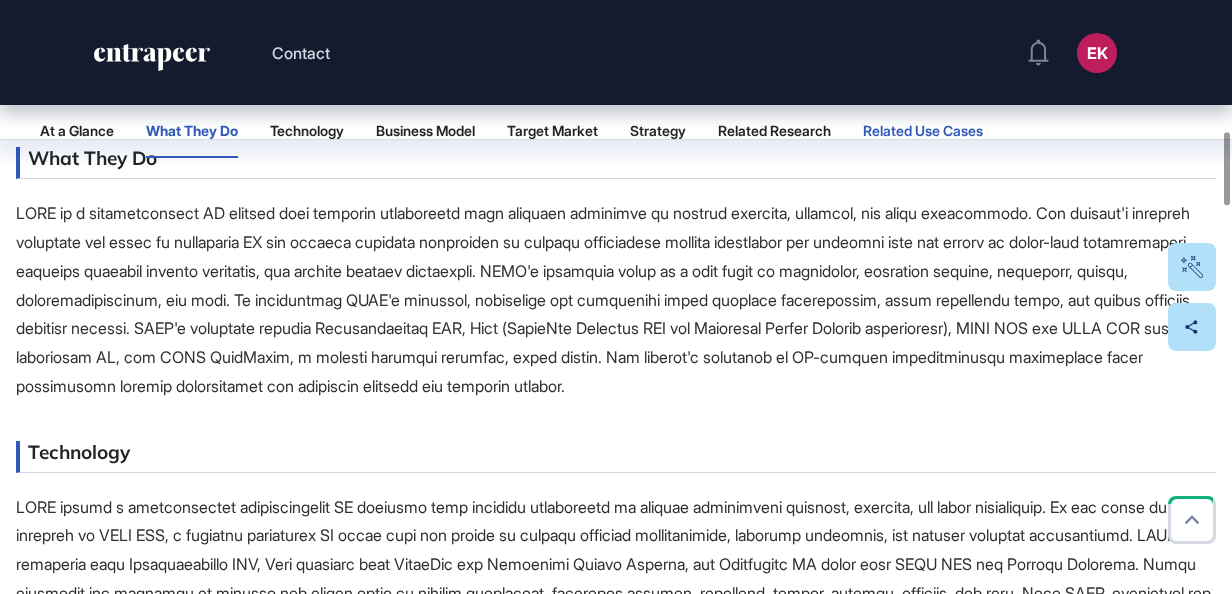 click on "Related Use Cases" at bounding box center [923, 131] 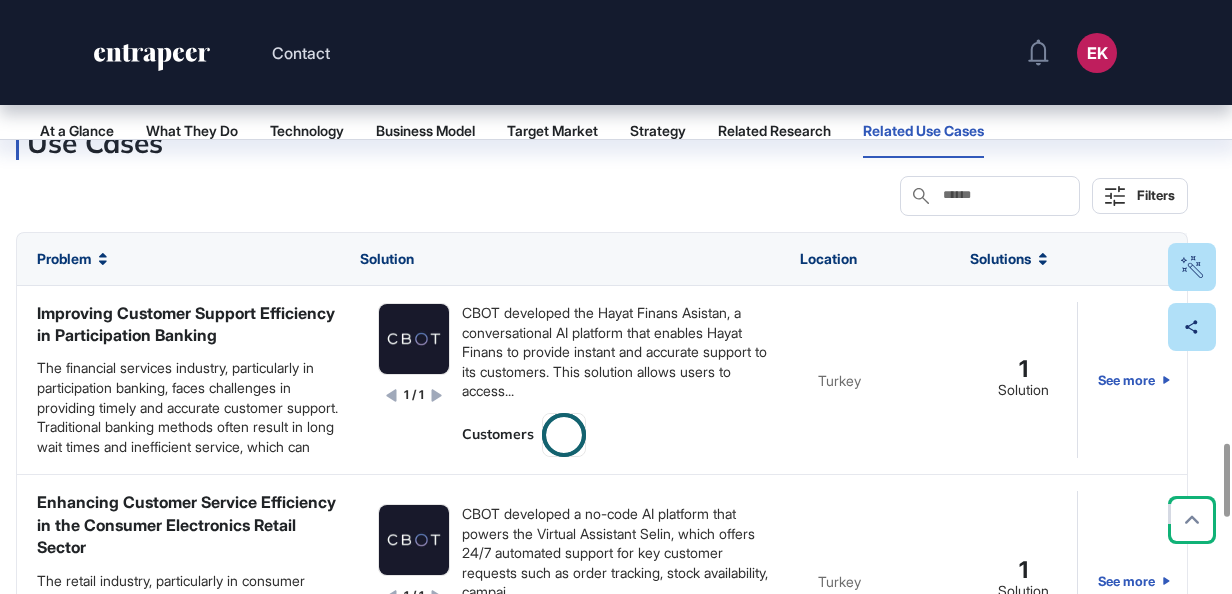 scroll, scrollTop: 3619, scrollLeft: 0, axis: vertical 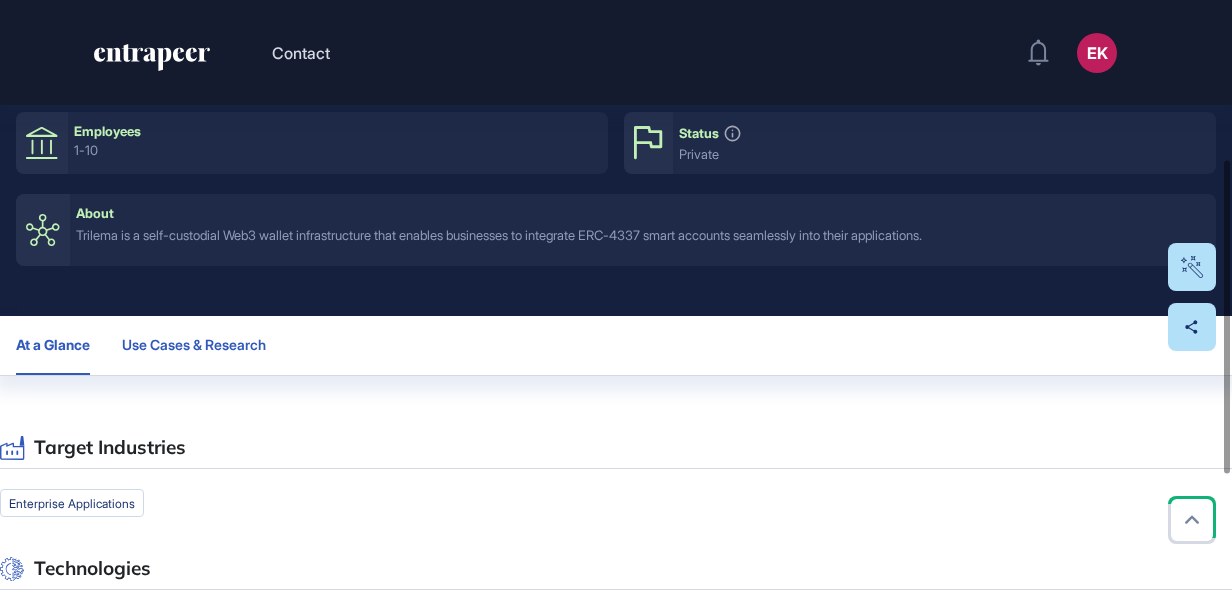 click on "Use Cases & Research" 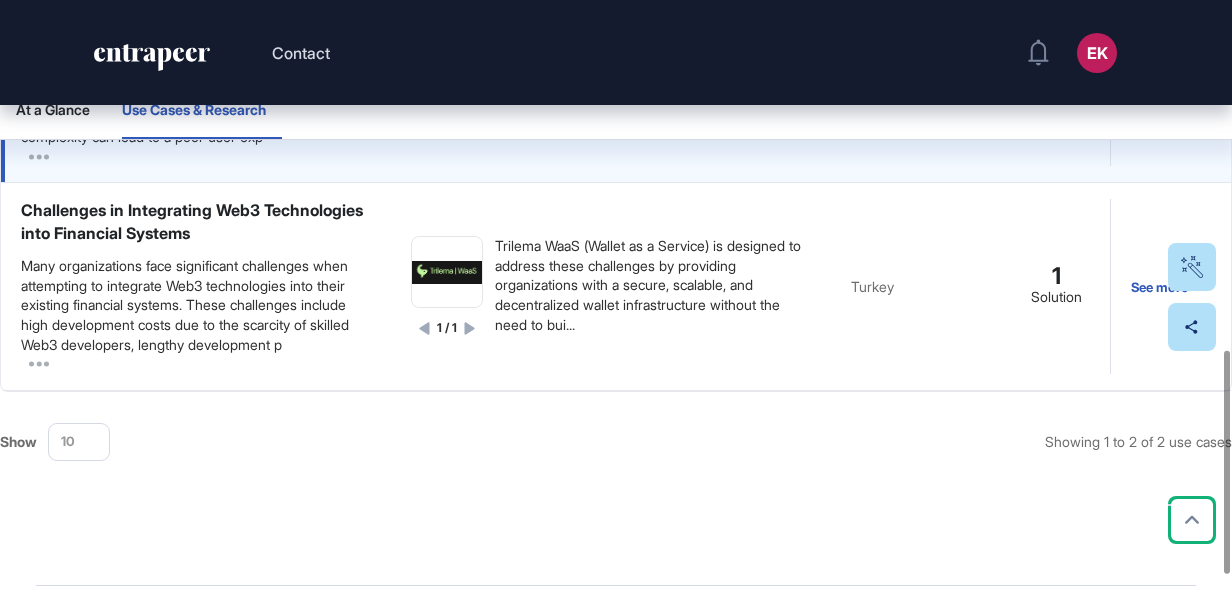 scroll, scrollTop: 981, scrollLeft: 0, axis: vertical 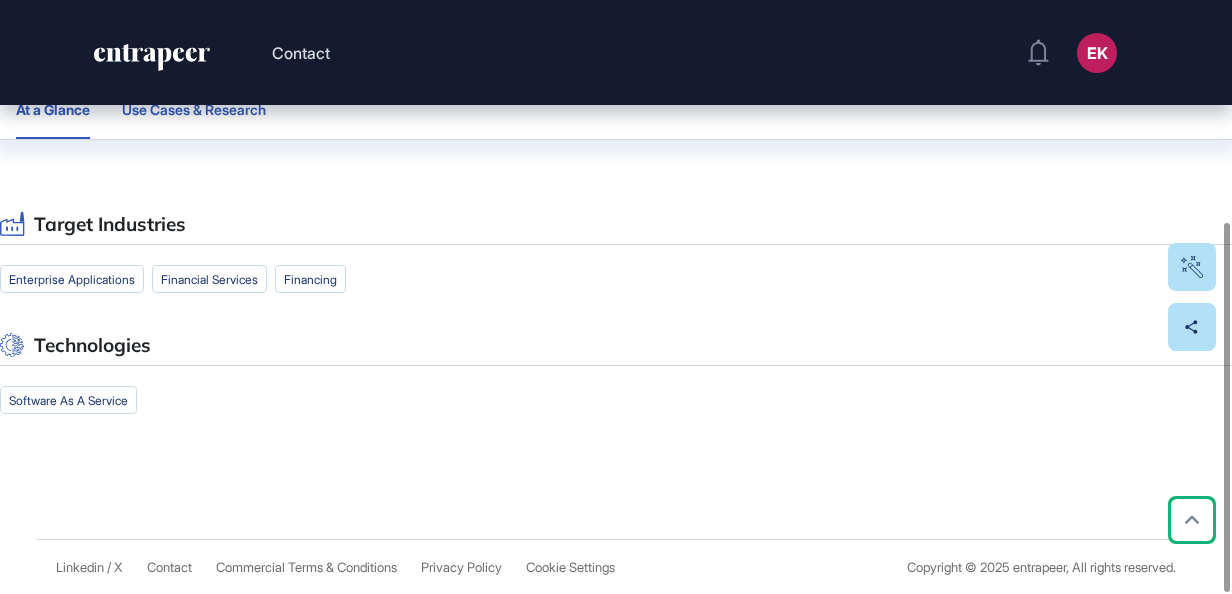 click on "Use Cases & Research" 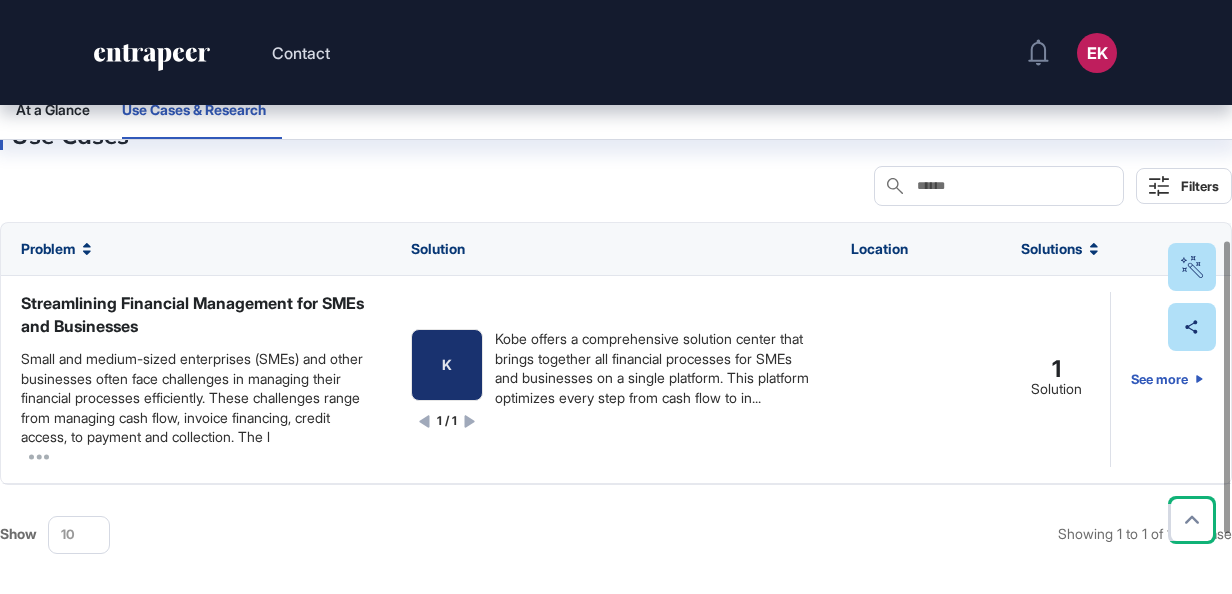 scroll, scrollTop: 549, scrollLeft: 0, axis: vertical 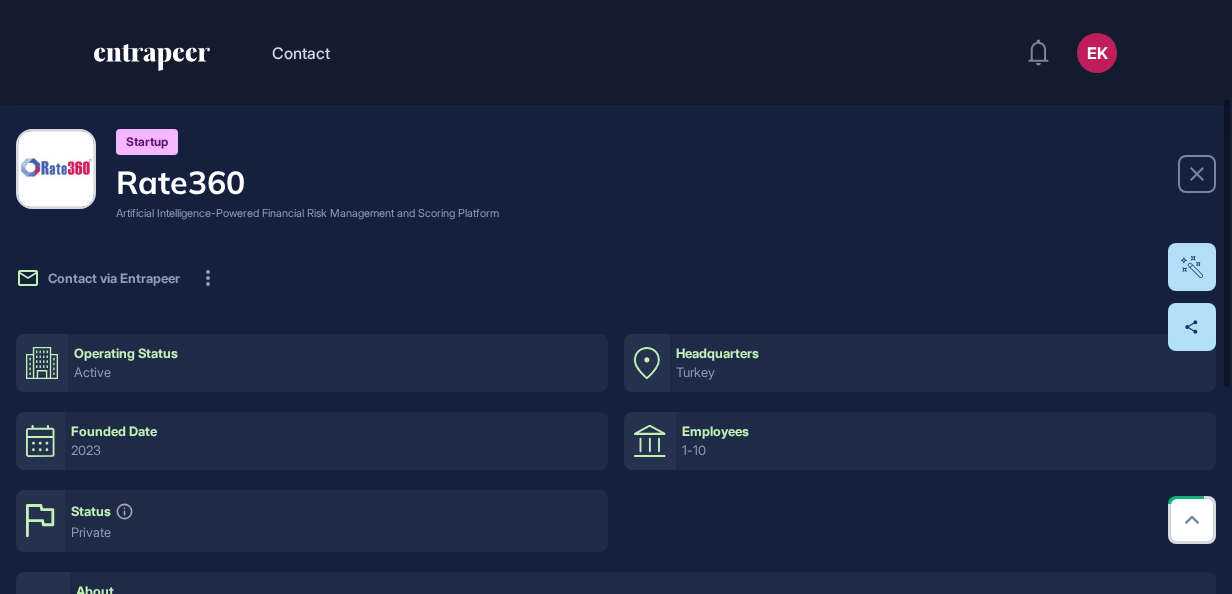 click on "Founded Date" at bounding box center (336, 431) 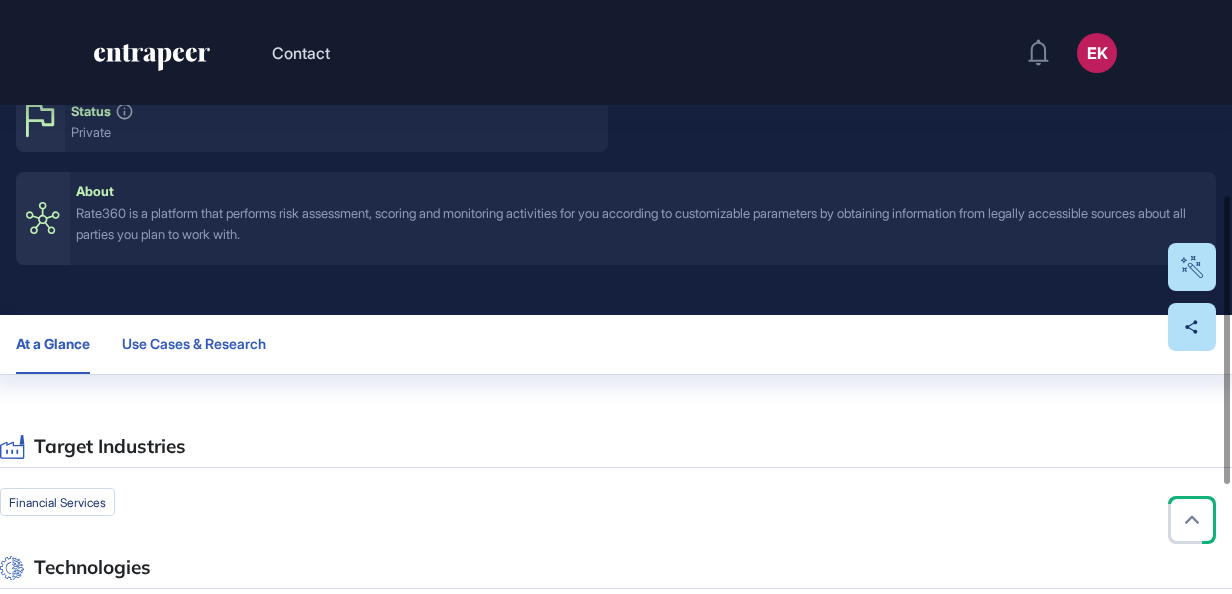 click on "Use Cases & Research" at bounding box center (194, 344) 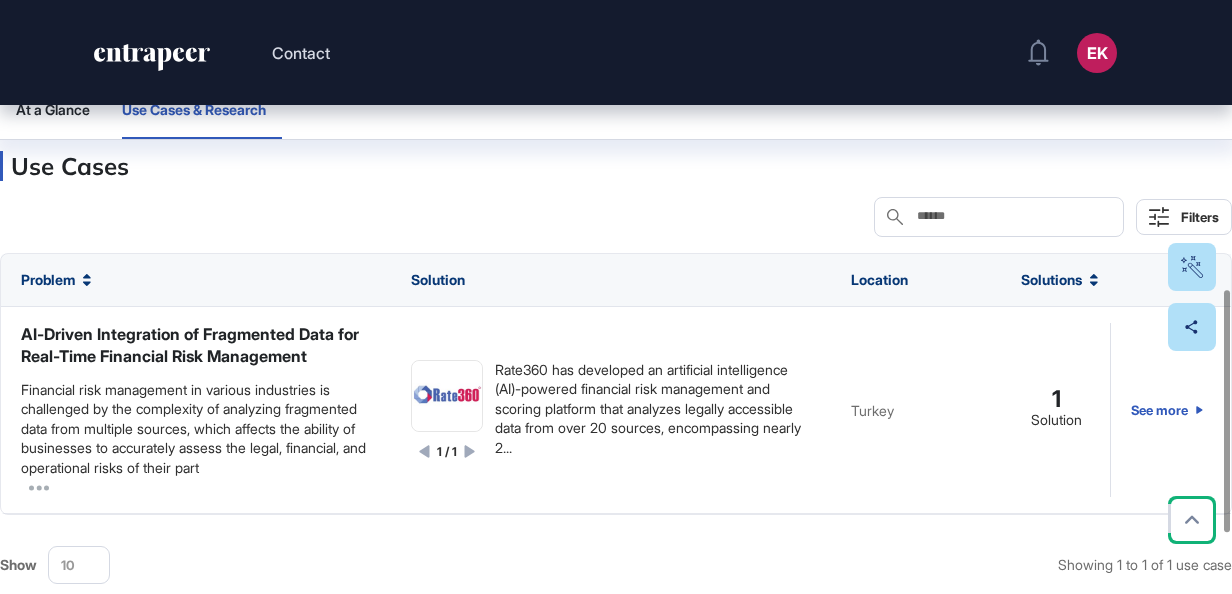 scroll, scrollTop: 715, scrollLeft: 0, axis: vertical 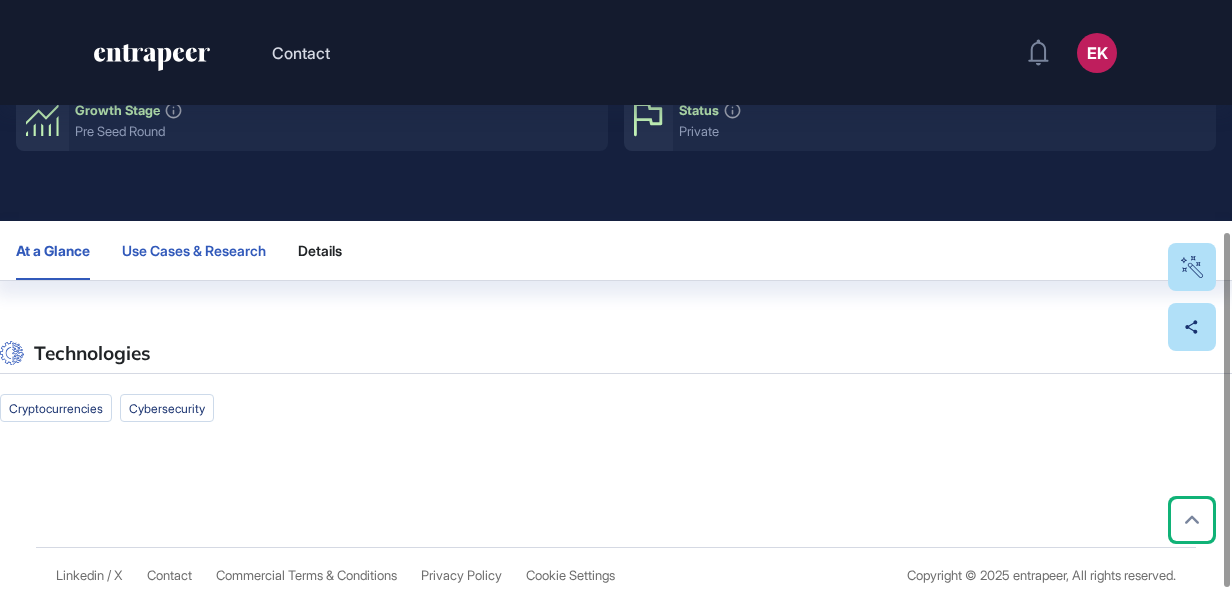 click on "Use Cases & Research" 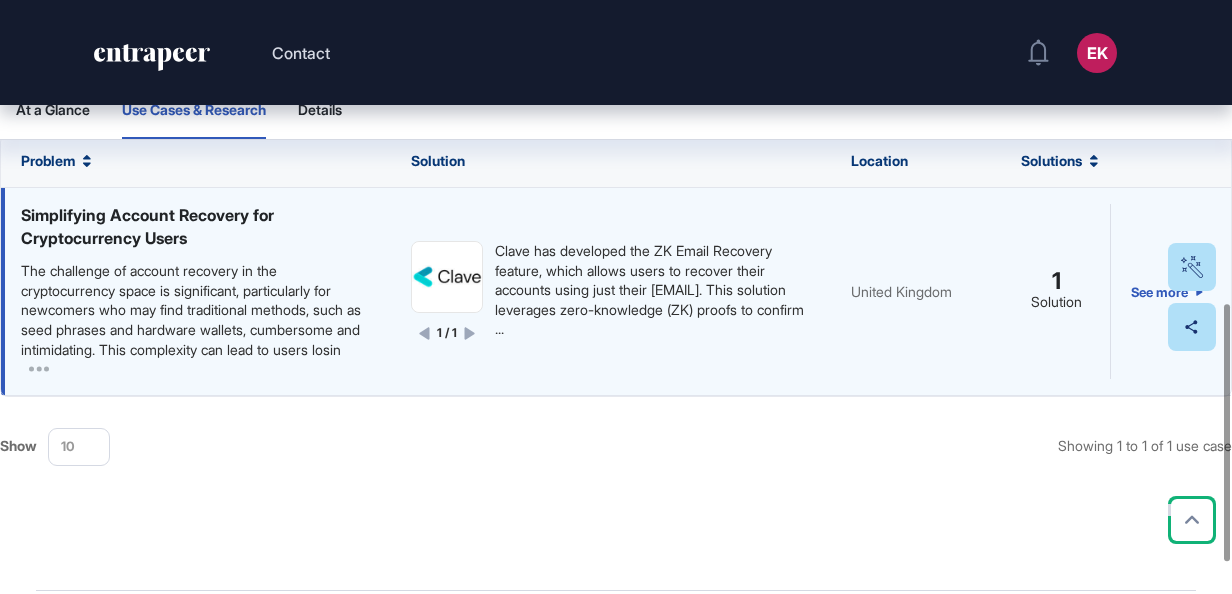 scroll, scrollTop: 497, scrollLeft: 0, axis: vertical 